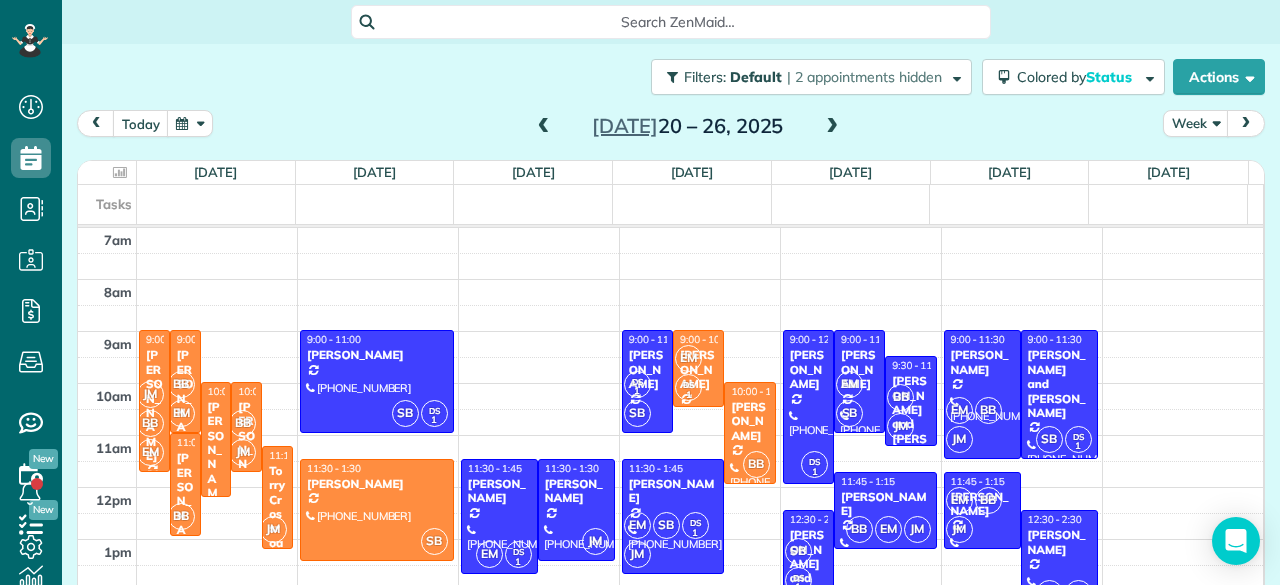 scroll, scrollTop: 0, scrollLeft: 0, axis: both 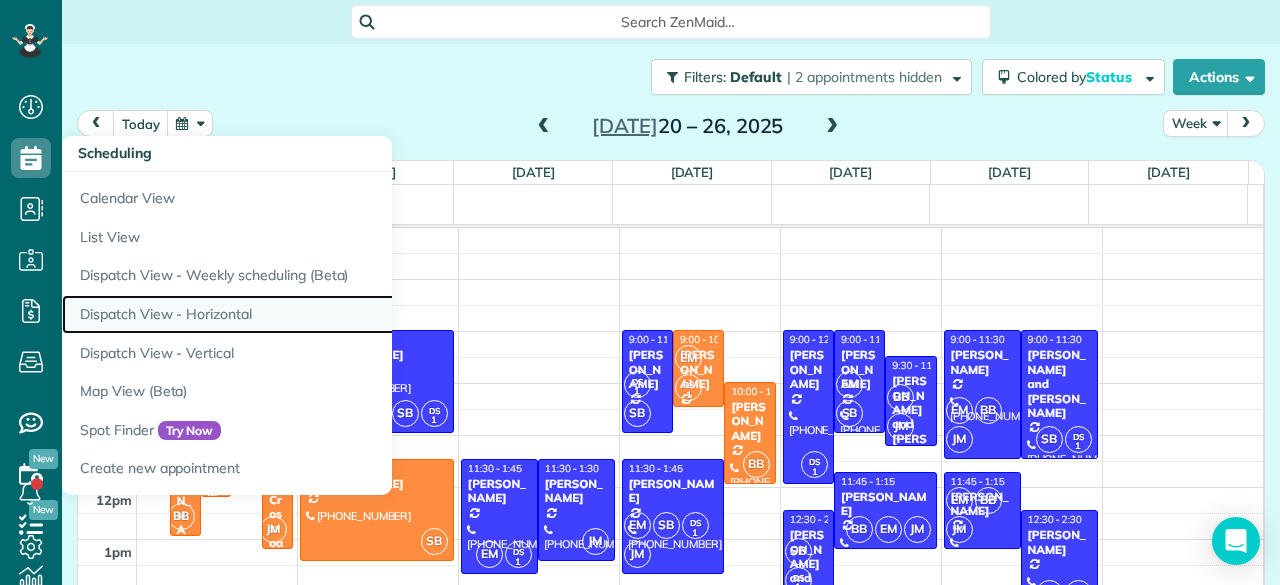 click on "Dispatch View - Horizontal" at bounding box center [312, 314] 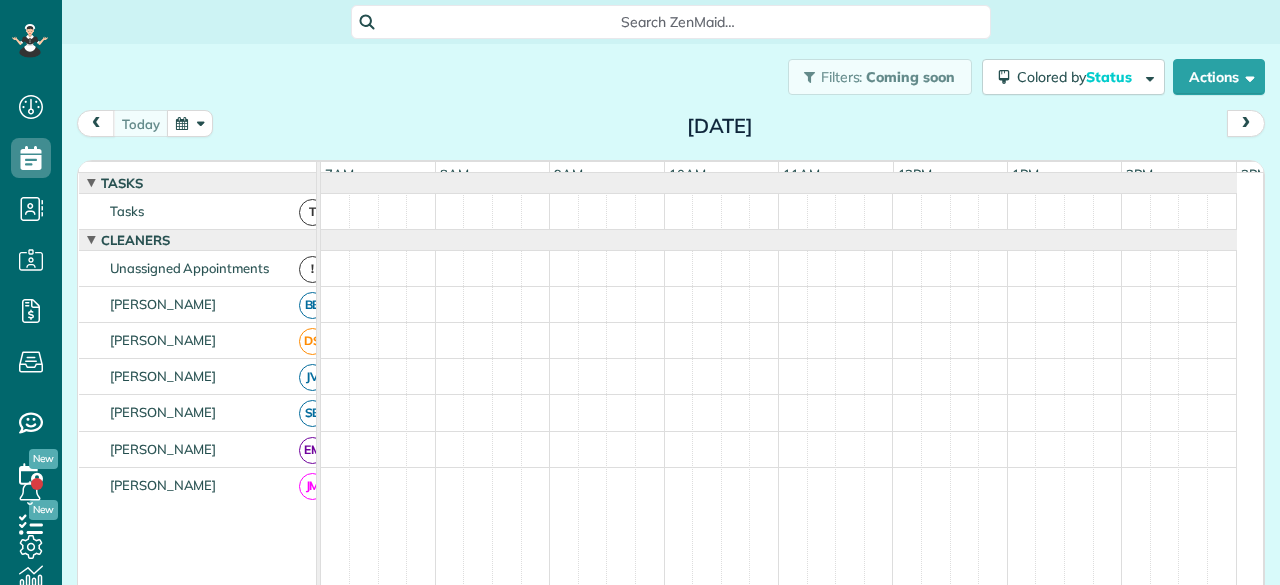 scroll, scrollTop: 0, scrollLeft: 0, axis: both 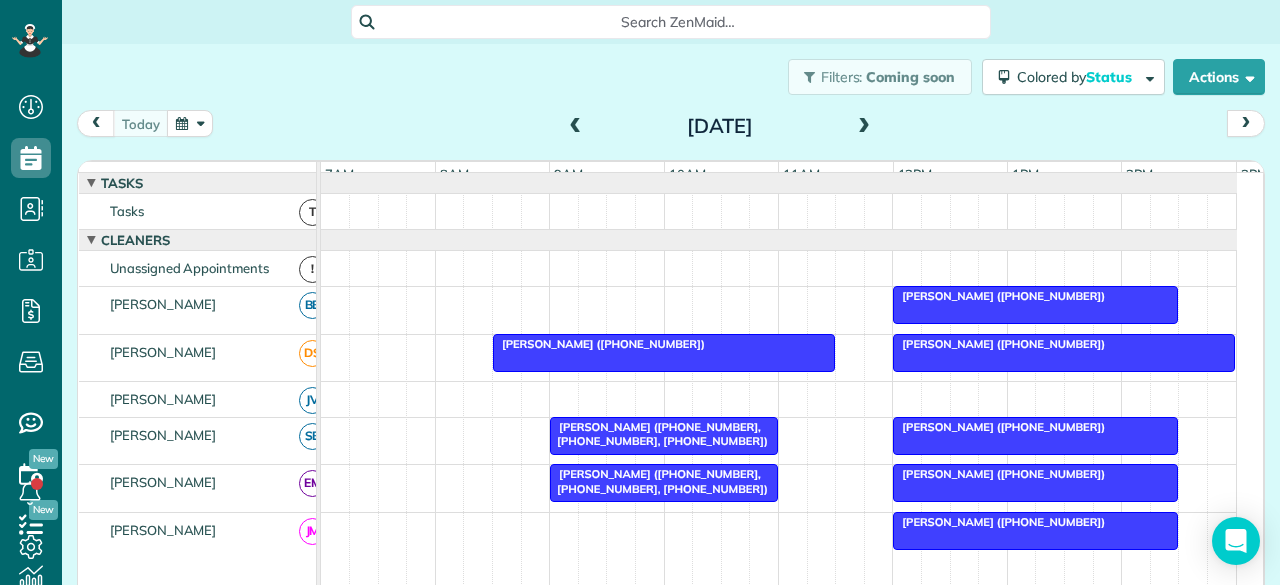 click at bounding box center [190, 123] 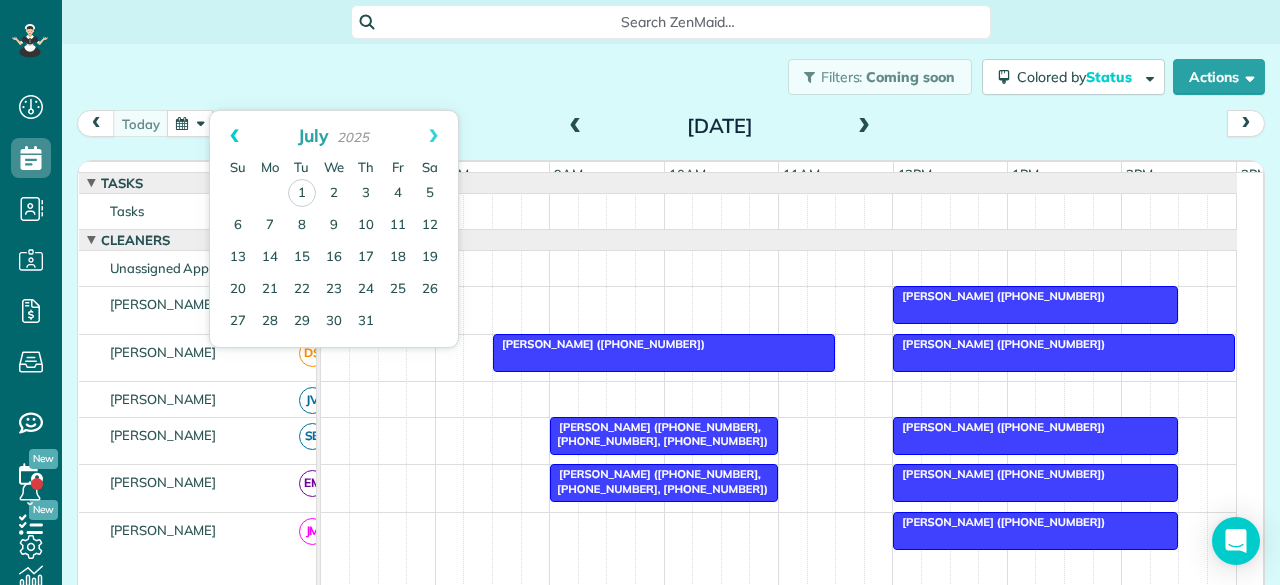 click on "Prev" at bounding box center (234, 136) 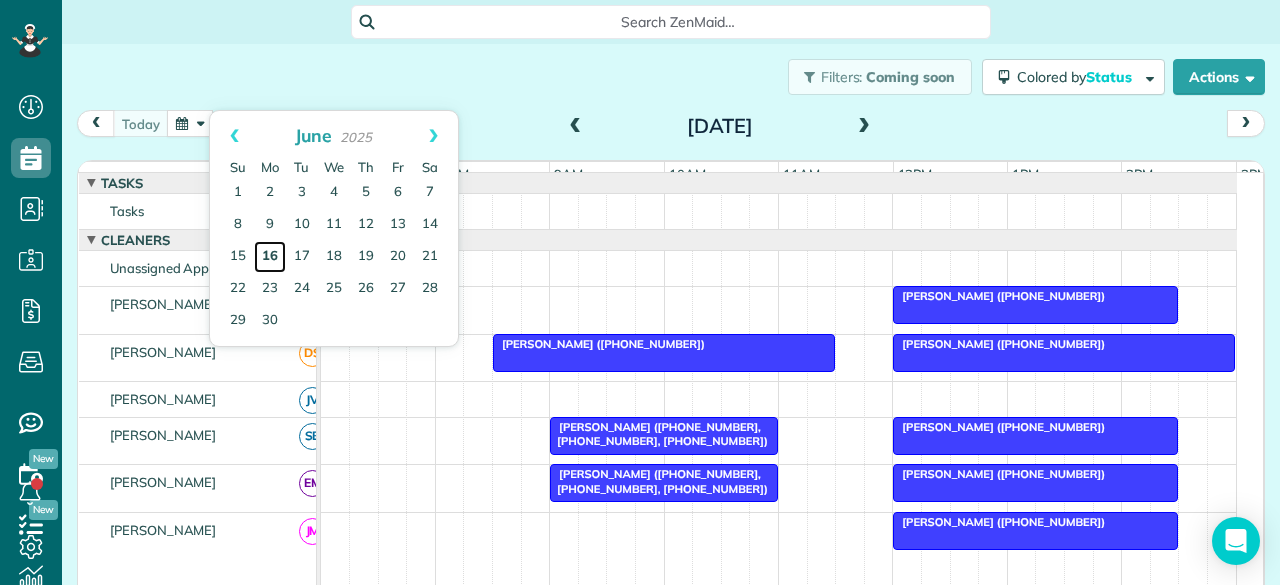 click on "16" at bounding box center [270, 257] 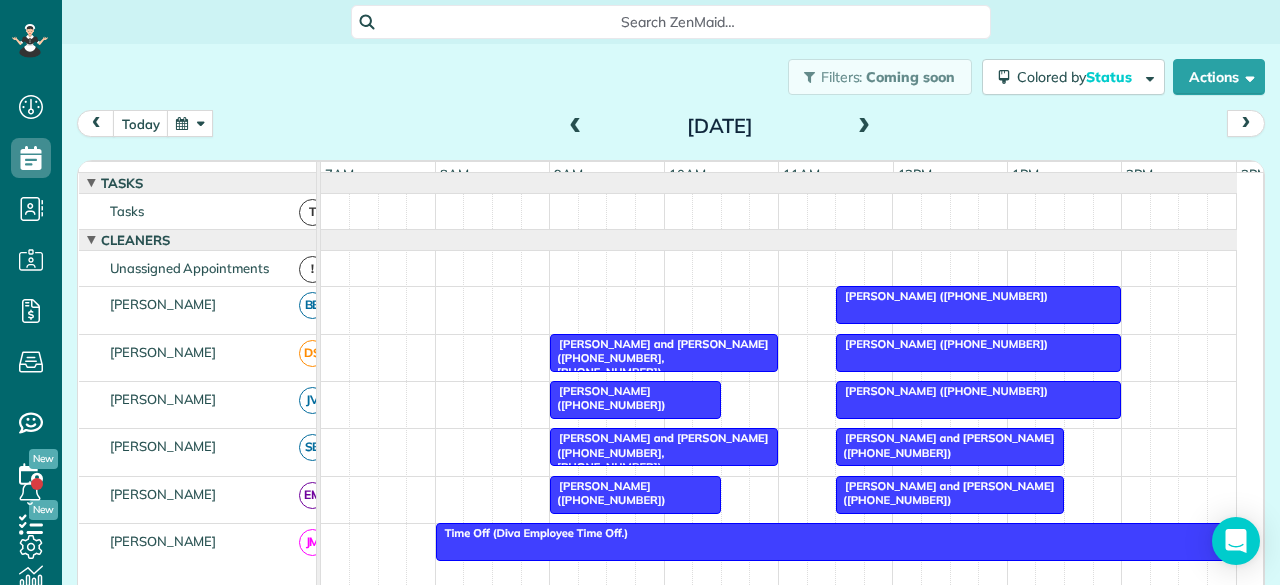click at bounding box center (864, 127) 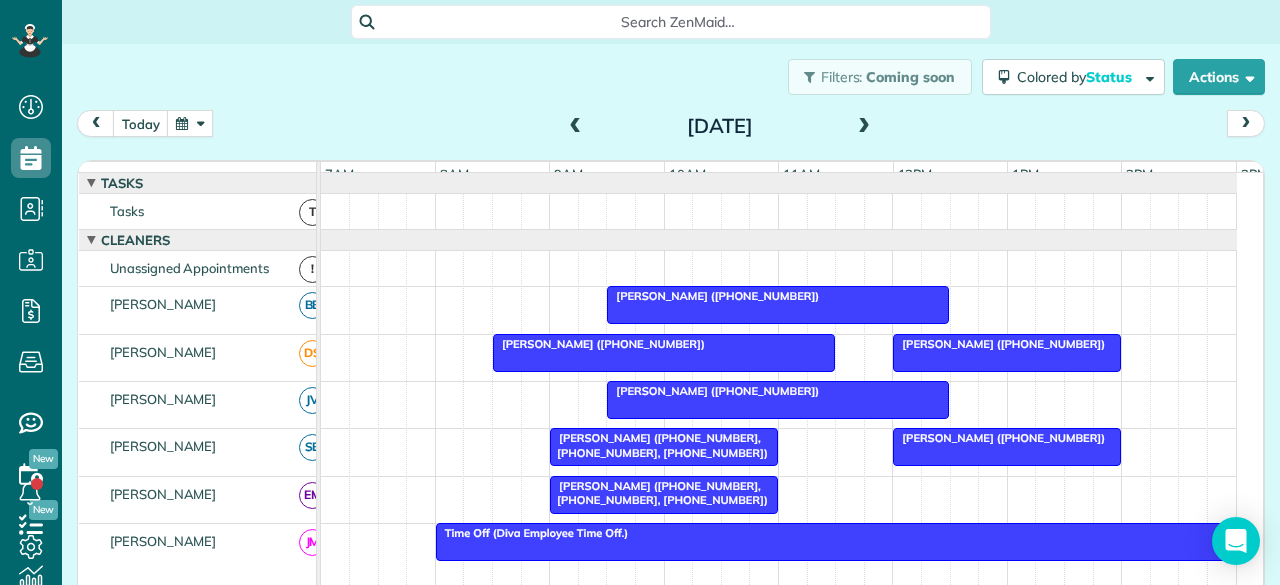 click at bounding box center [864, 127] 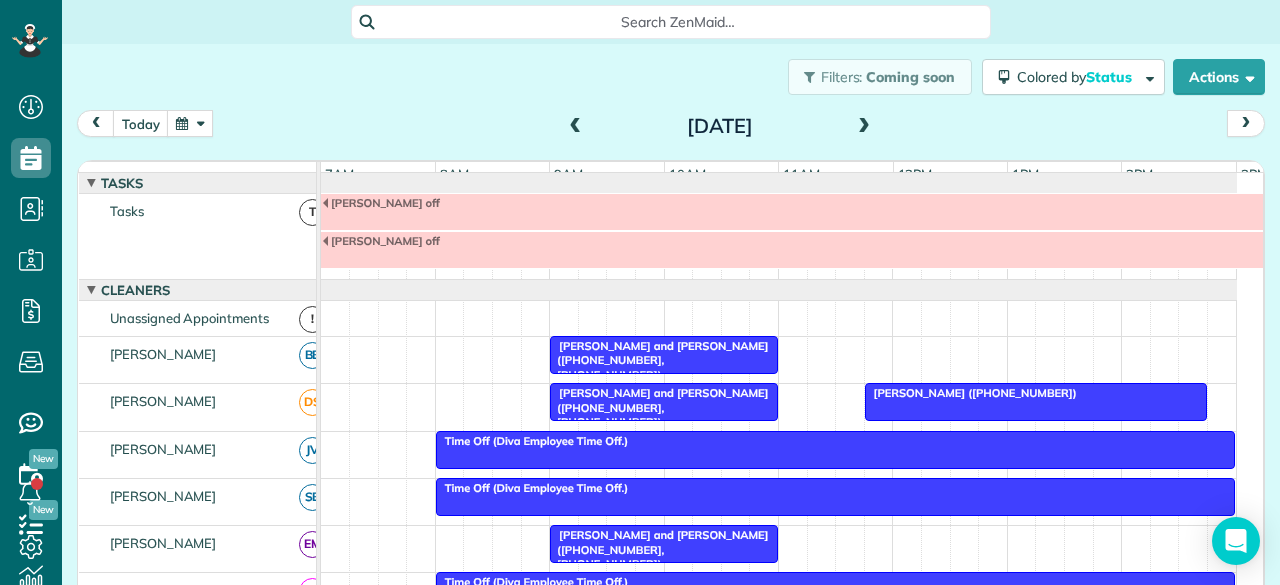scroll, scrollTop: 49, scrollLeft: 0, axis: vertical 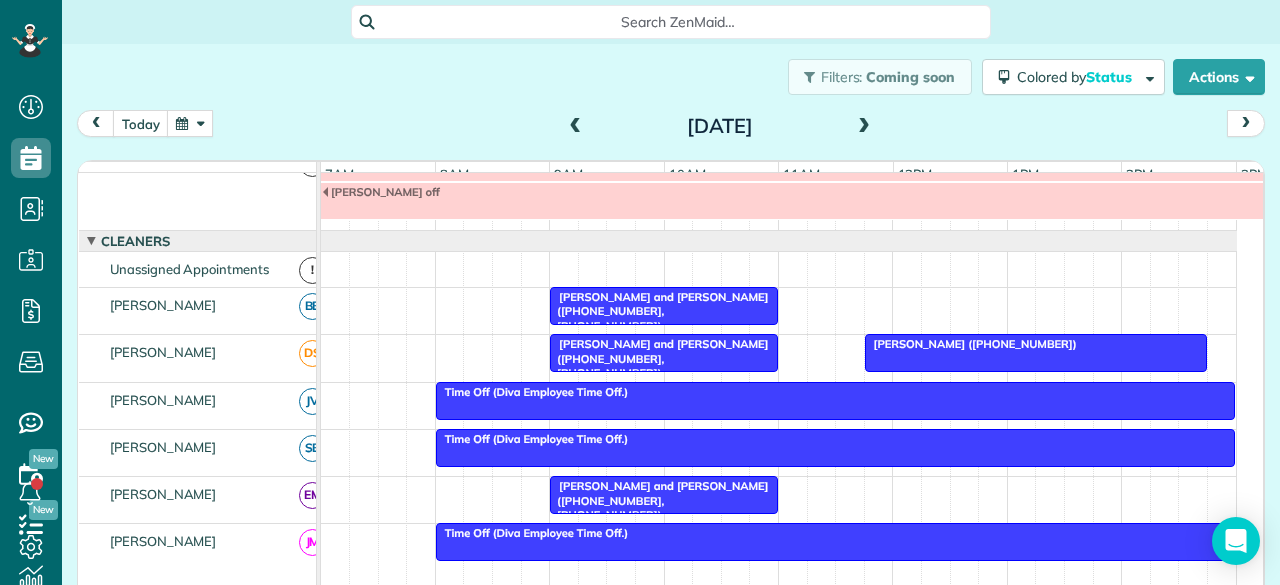 click at bounding box center [864, 127] 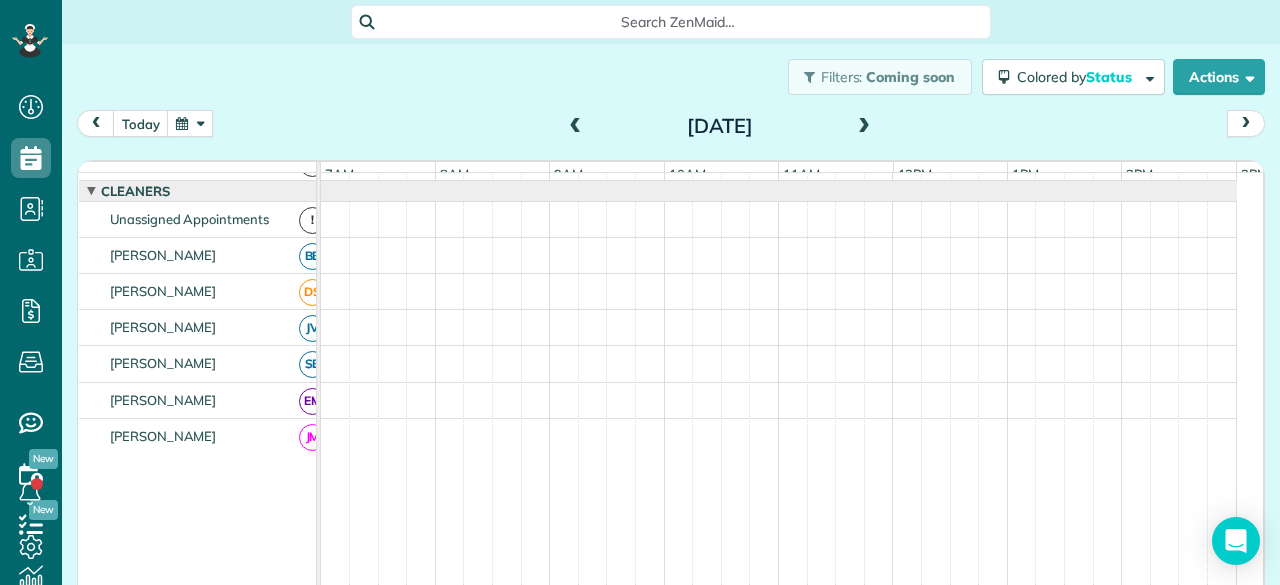 scroll, scrollTop: 0, scrollLeft: 0, axis: both 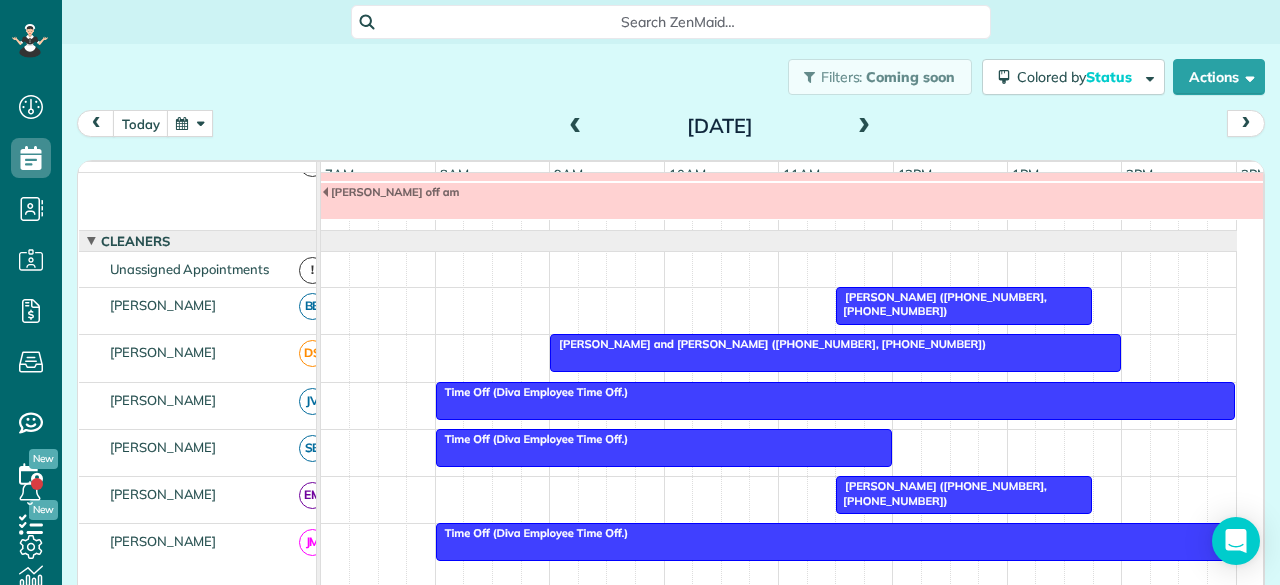 click at bounding box center [864, 127] 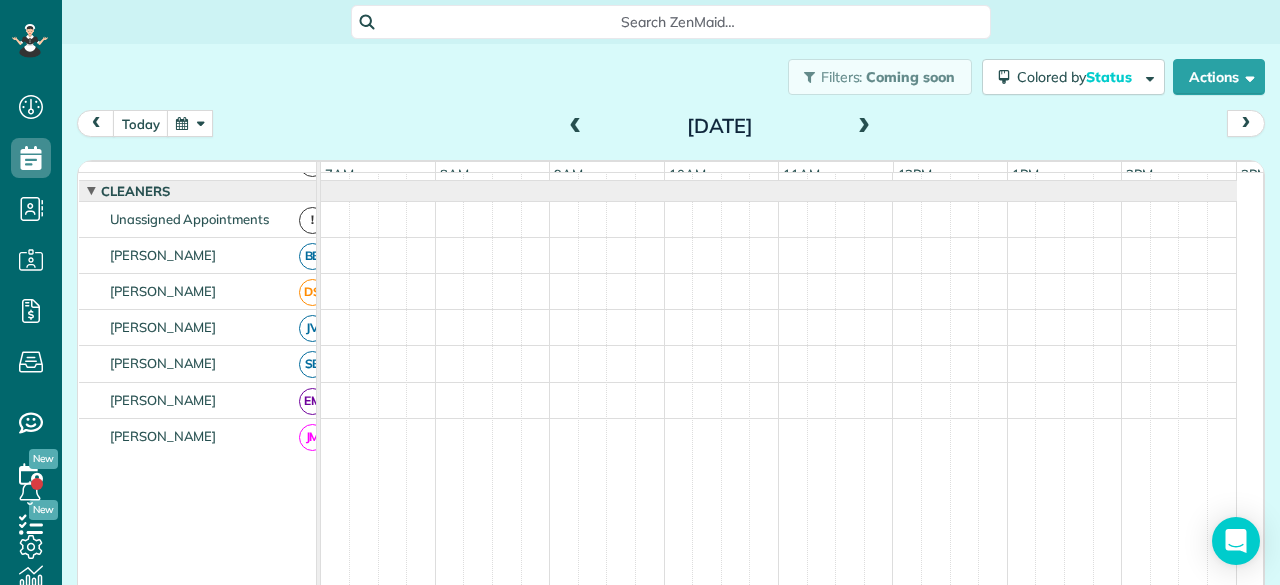 scroll, scrollTop: 0, scrollLeft: 0, axis: both 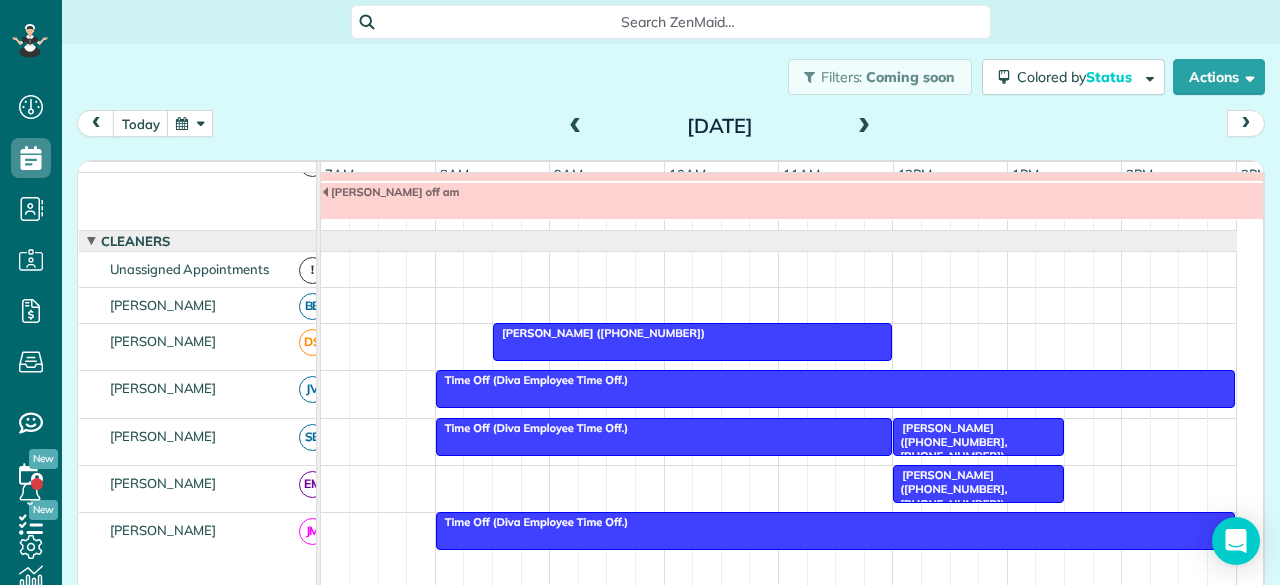 click at bounding box center (864, 127) 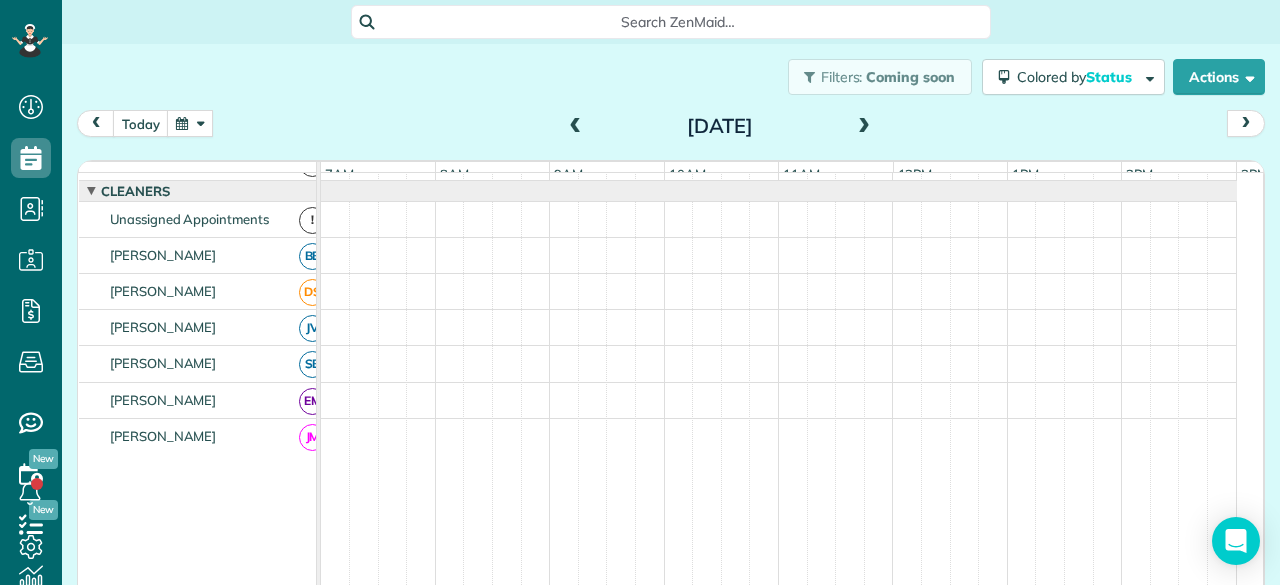 scroll, scrollTop: 0, scrollLeft: 0, axis: both 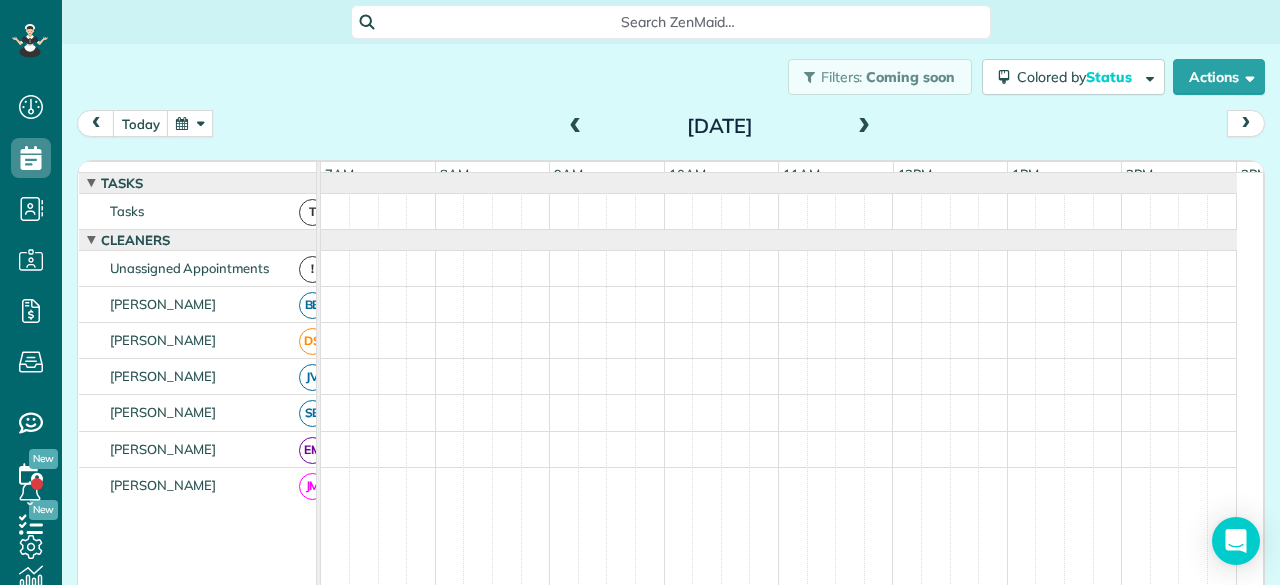 click at bounding box center [864, 127] 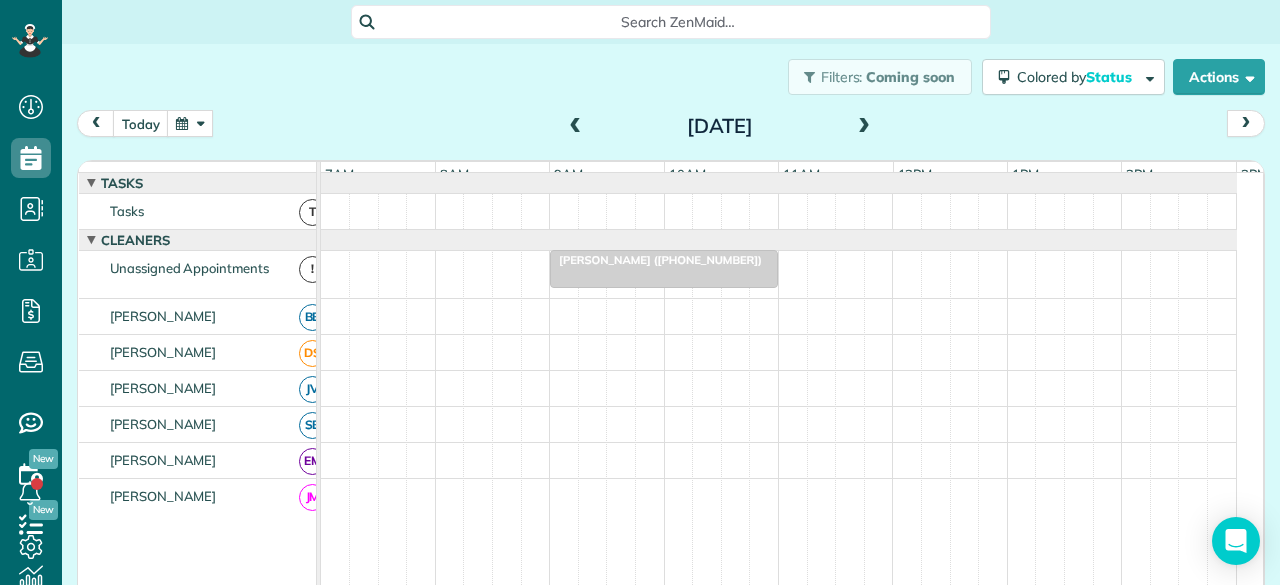 click at bounding box center [864, 127] 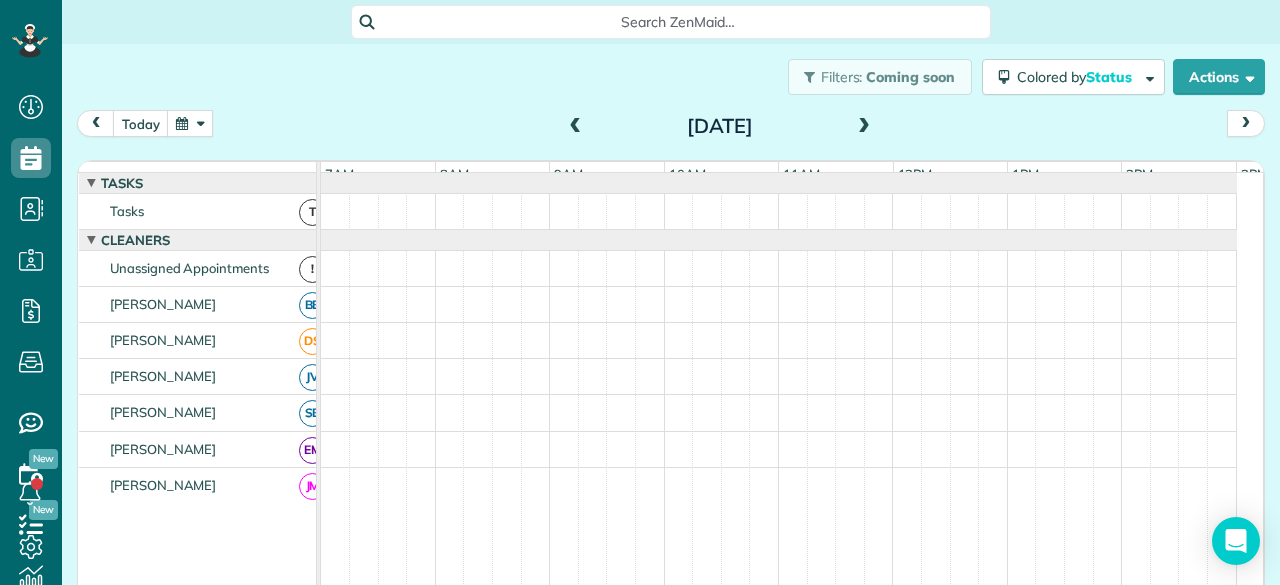 scroll, scrollTop: 11, scrollLeft: 0, axis: vertical 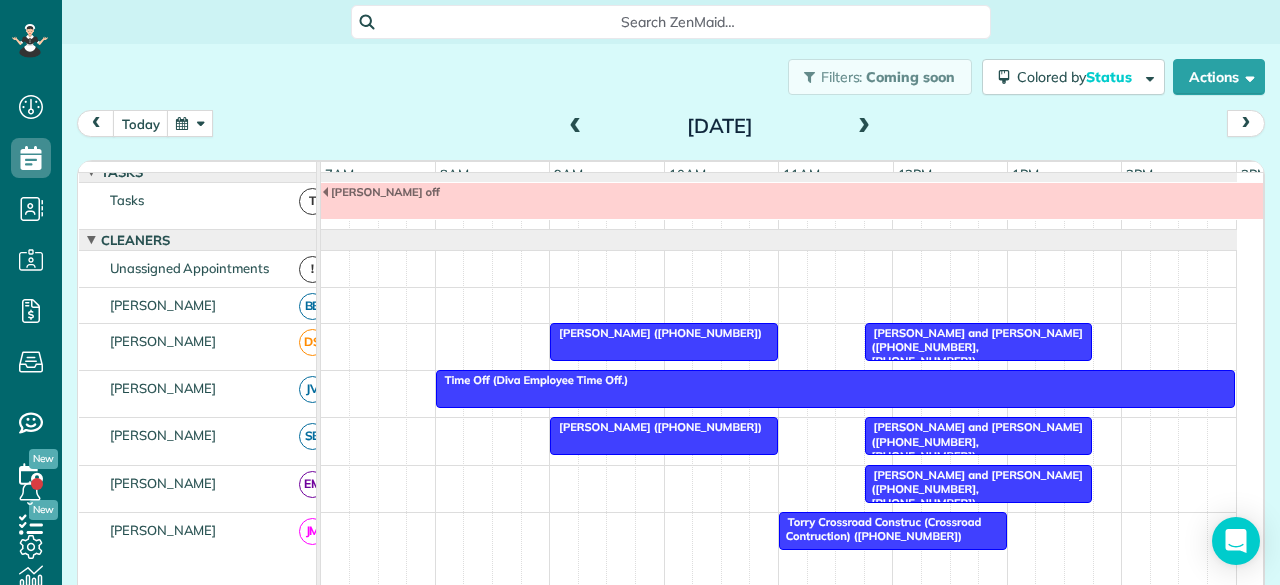 click at bounding box center [864, 127] 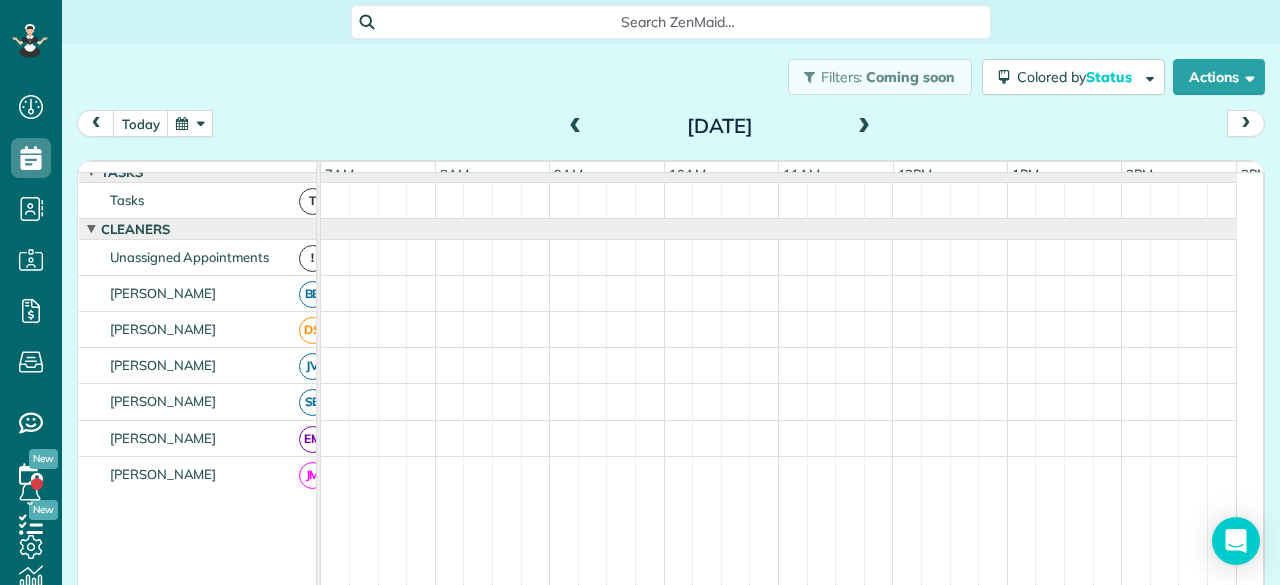 scroll, scrollTop: 0, scrollLeft: 0, axis: both 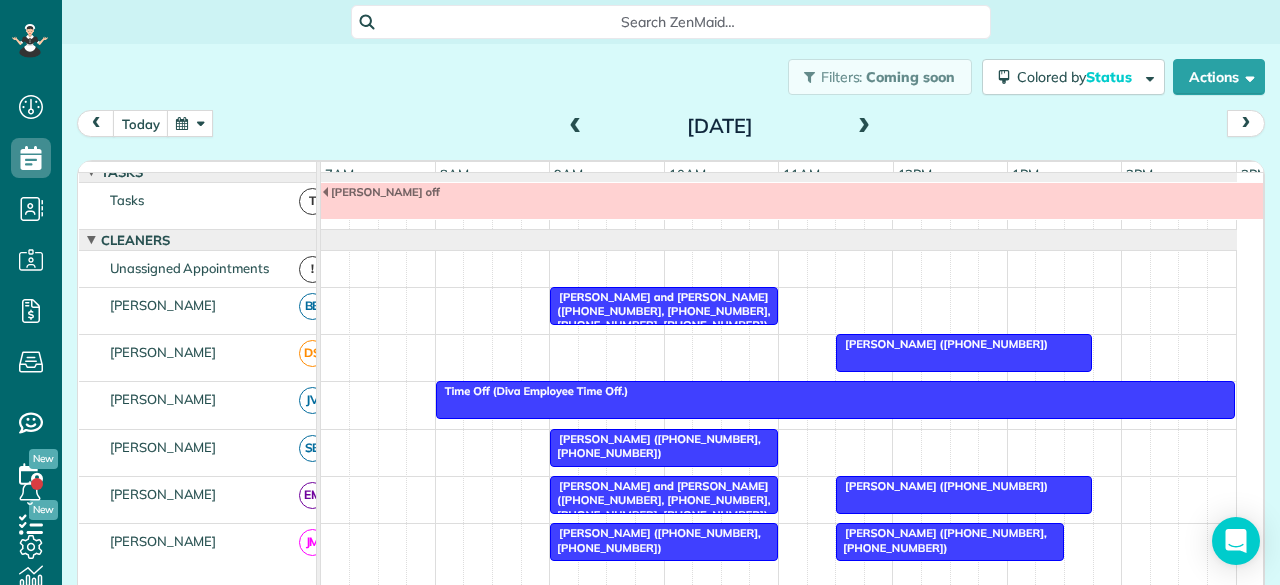 click at bounding box center [864, 127] 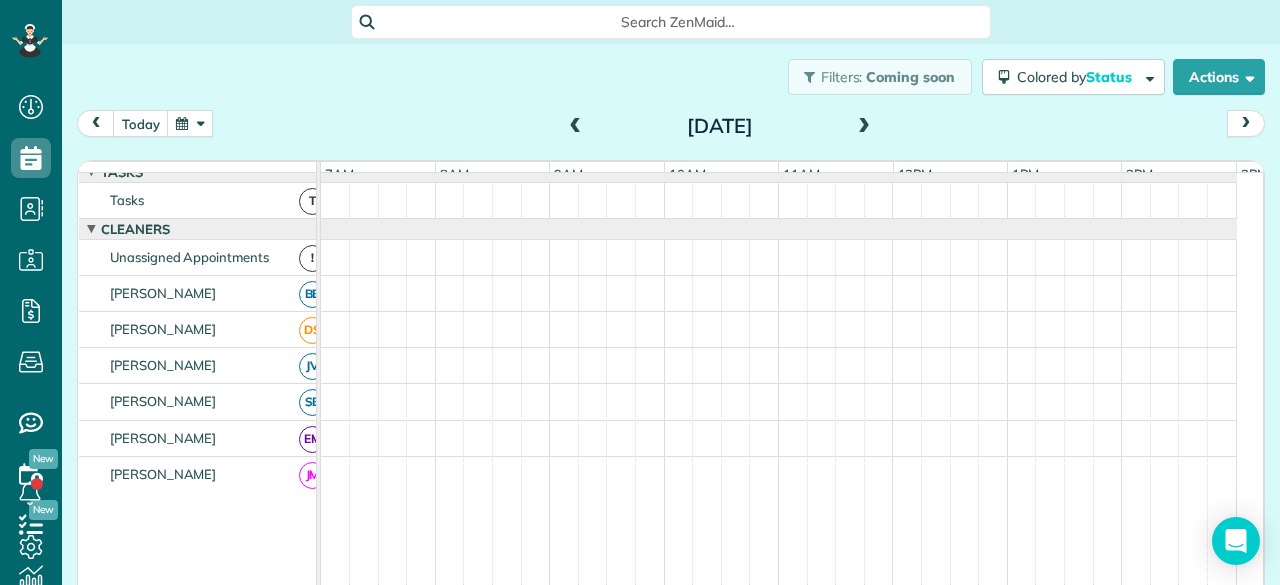 scroll, scrollTop: 0, scrollLeft: 0, axis: both 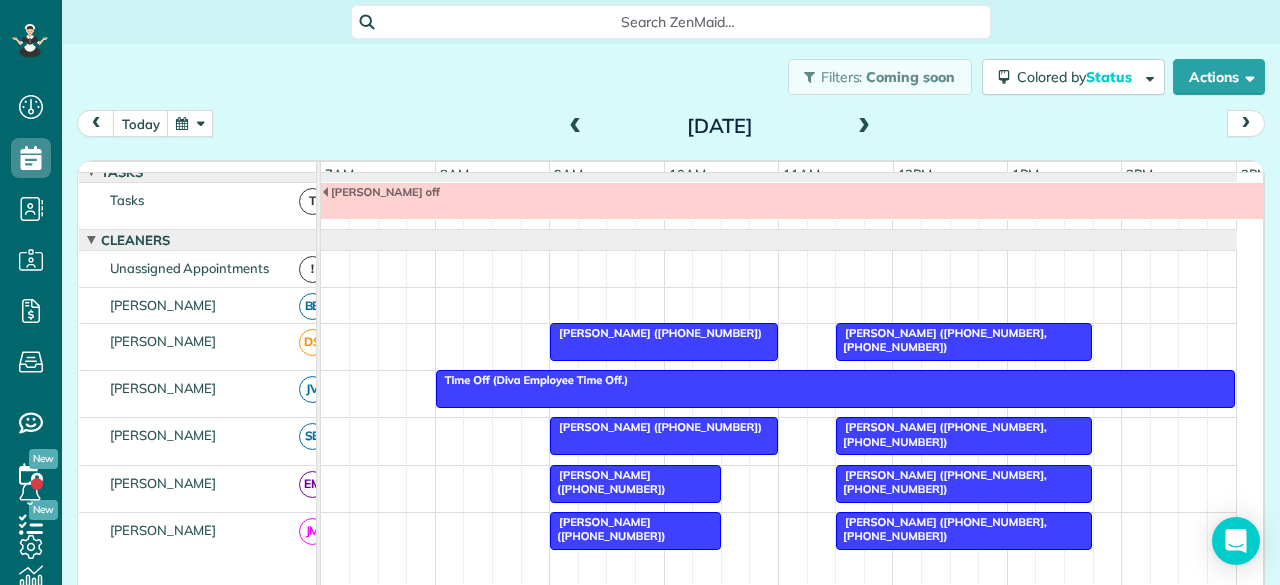 click at bounding box center [864, 127] 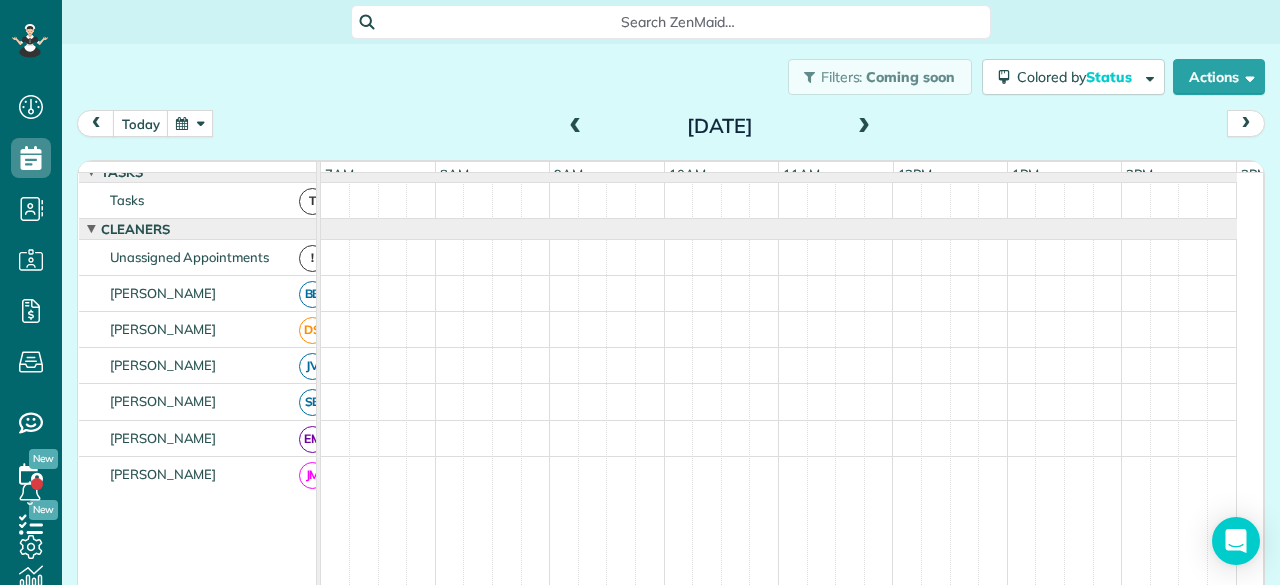 scroll, scrollTop: 0, scrollLeft: 0, axis: both 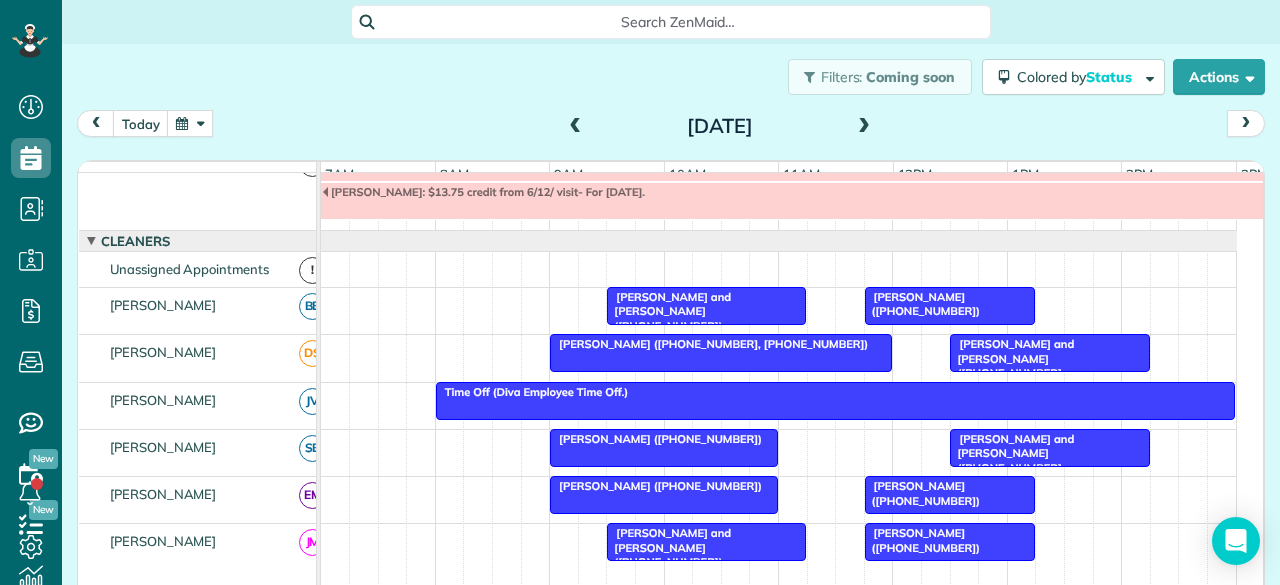 click at bounding box center [864, 127] 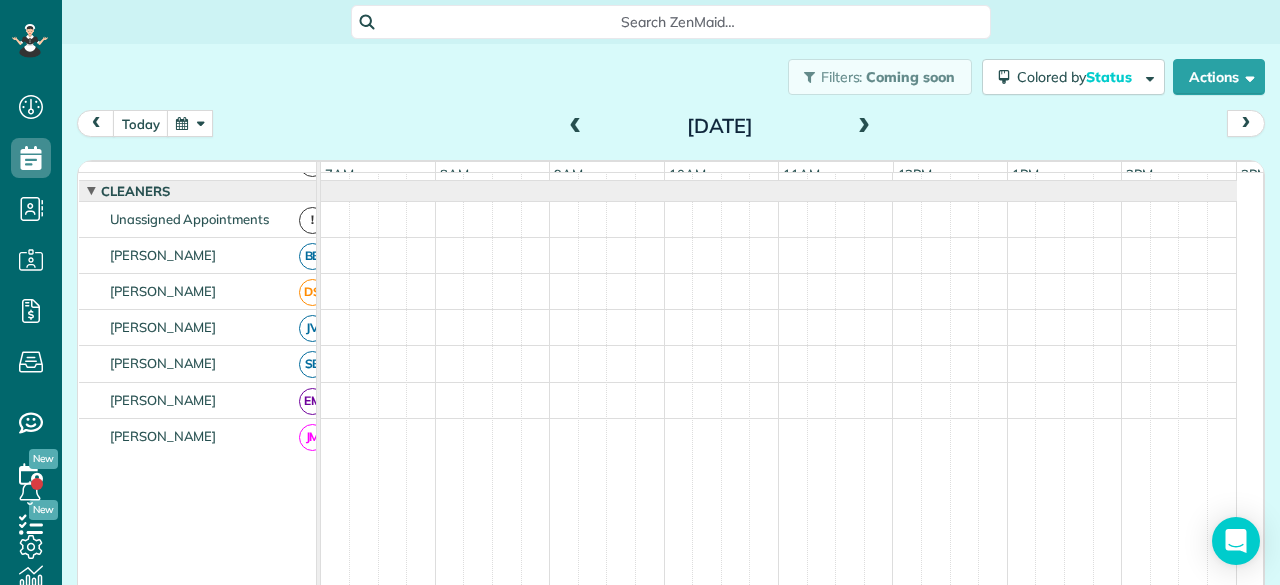 scroll, scrollTop: 0, scrollLeft: 0, axis: both 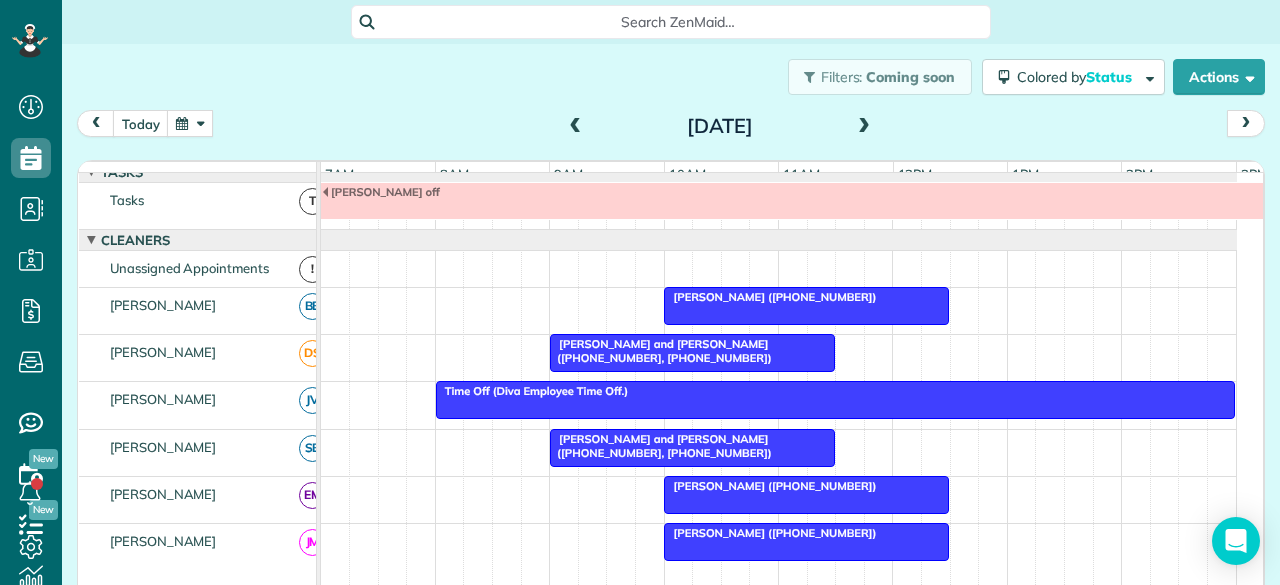 click at bounding box center [864, 127] 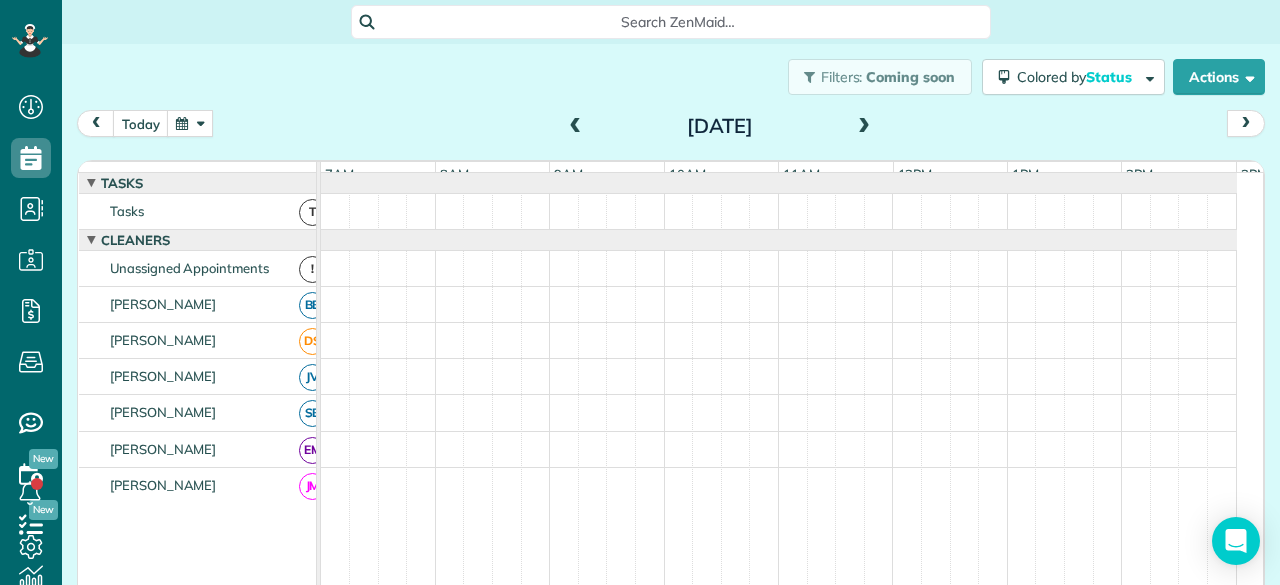 click at bounding box center [864, 127] 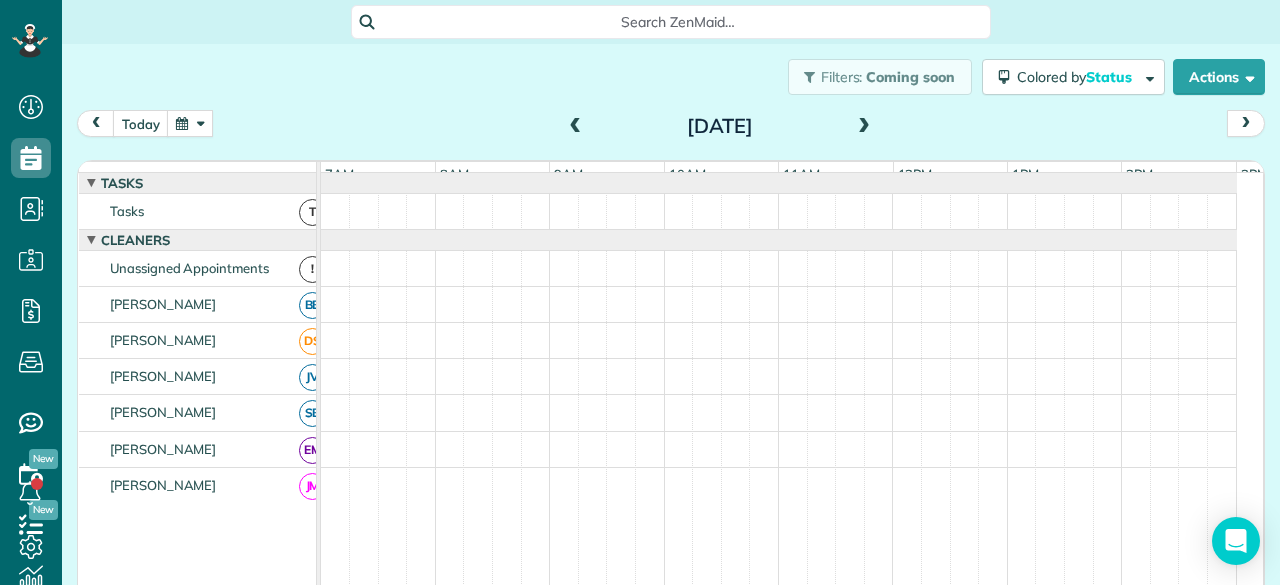 scroll, scrollTop: 11, scrollLeft: 0, axis: vertical 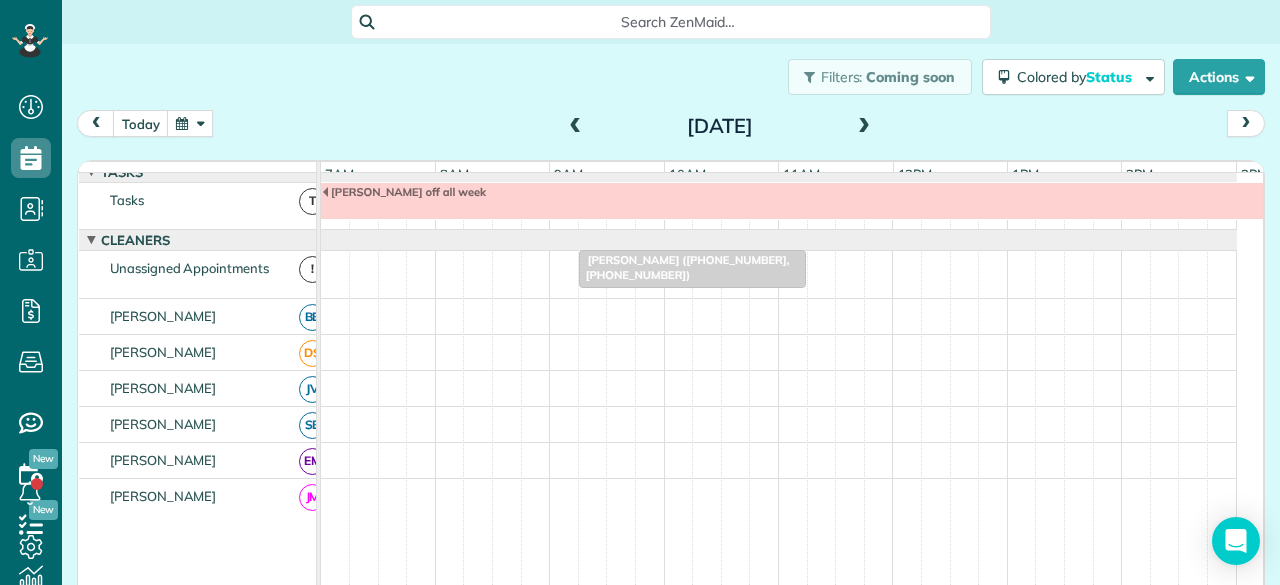 click at bounding box center [864, 127] 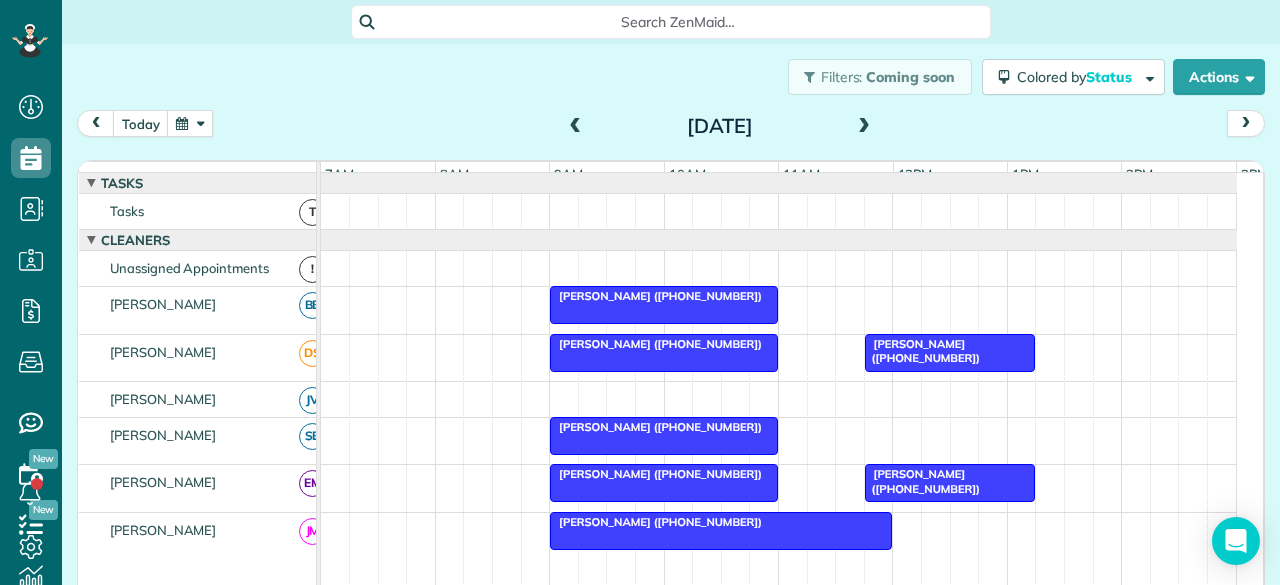 click on "Carrie Majewski (+13174173512)" at bounding box center [656, 296] 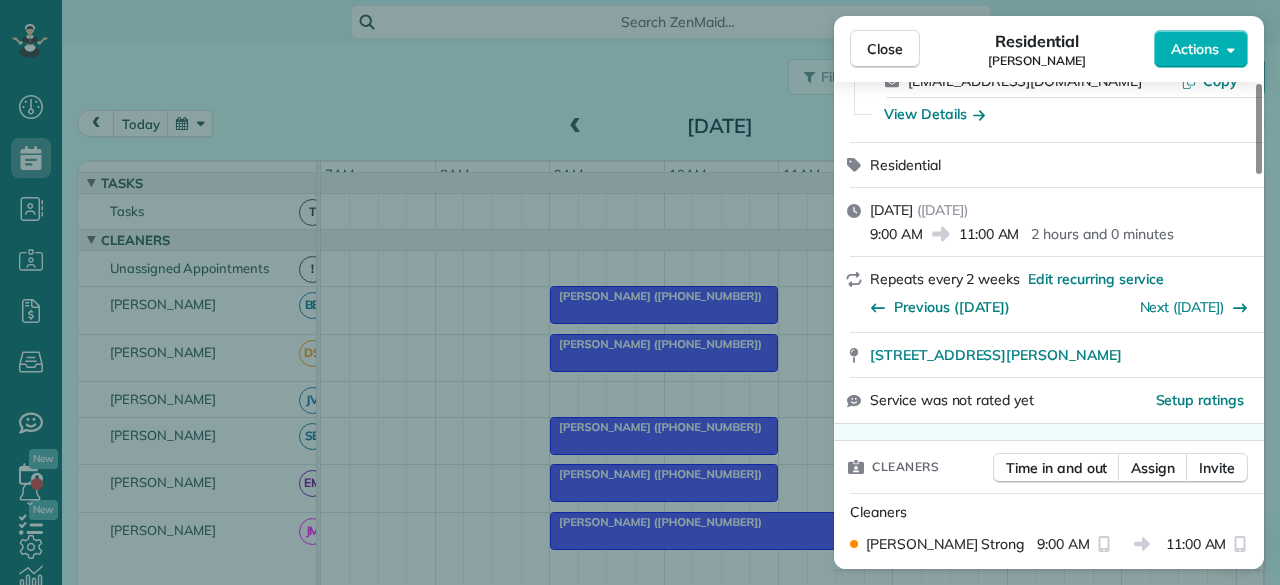 scroll, scrollTop: 173, scrollLeft: 0, axis: vertical 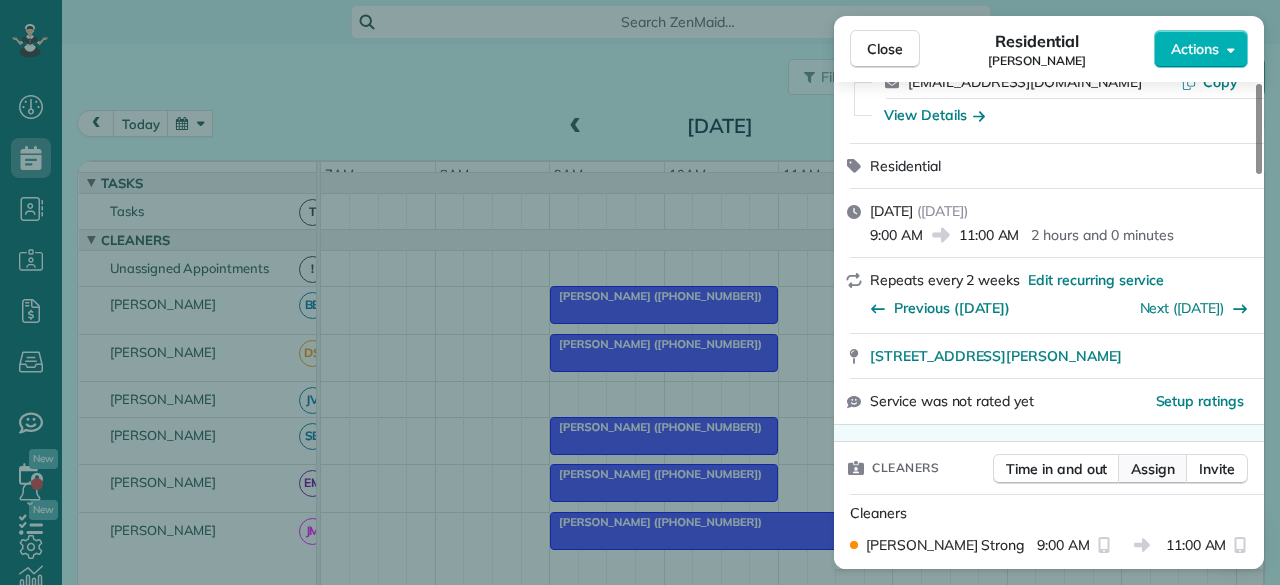 click on "Assign" at bounding box center [1153, 469] 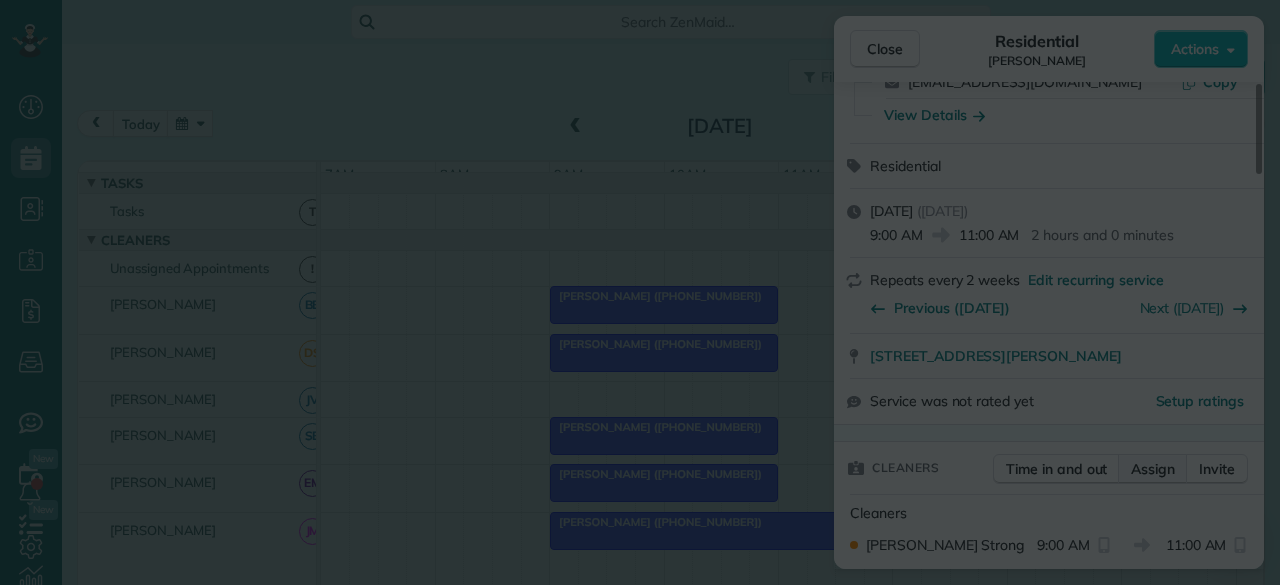 click on "Dashboard
Scheduling
Calendar View
List View
Dispatch View - Weekly scheduling (Beta)" at bounding box center [640, 292] 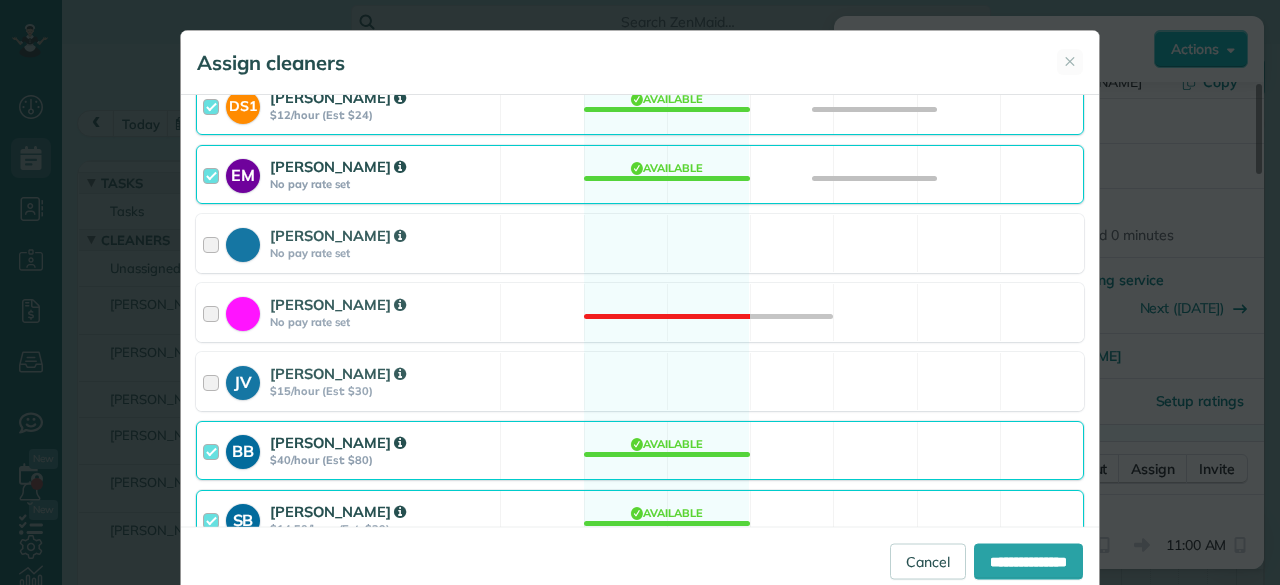 scroll, scrollTop: 274, scrollLeft: 0, axis: vertical 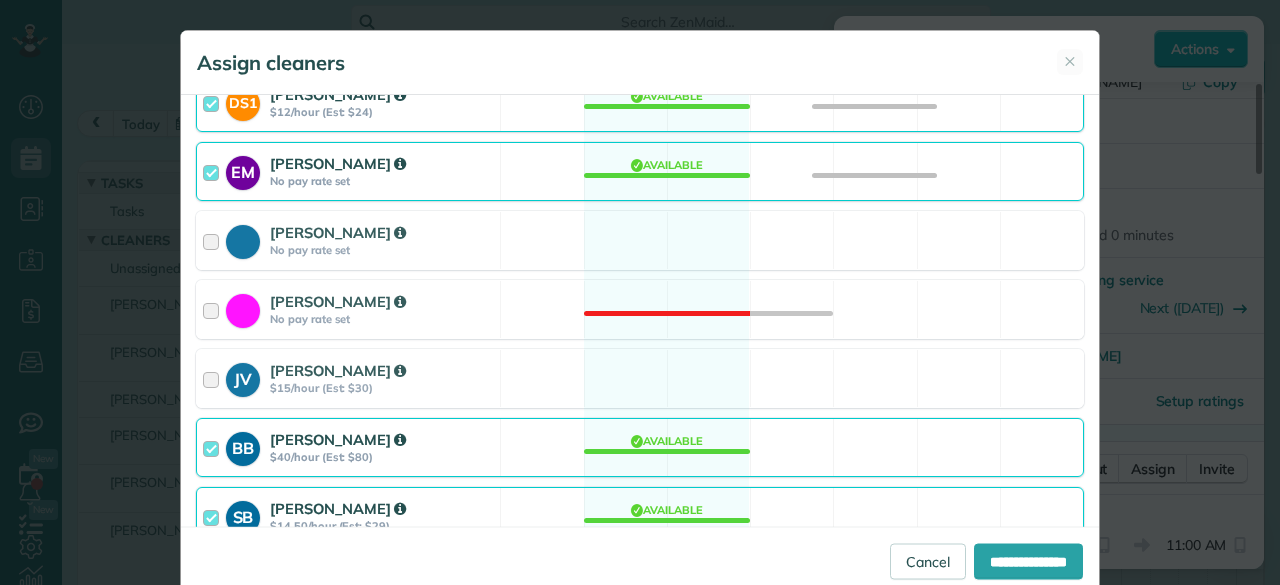 click on "BB
Bobby Boyd
$40/hour (Est: $80)
Available" at bounding box center (640, 447) 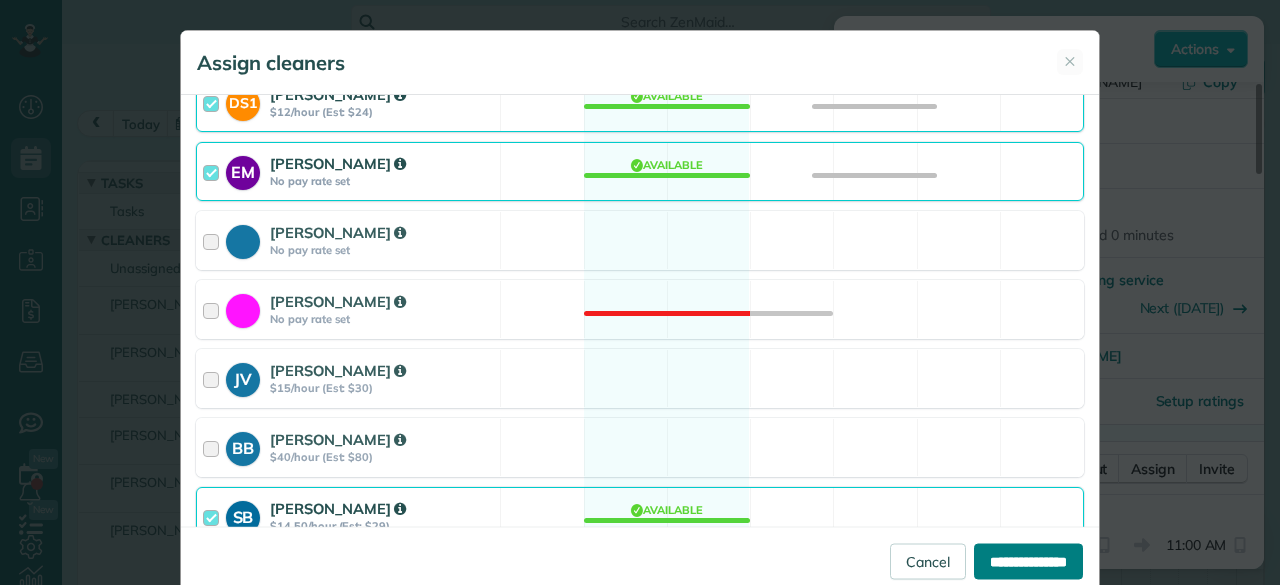 click on "**********" at bounding box center (1028, 561) 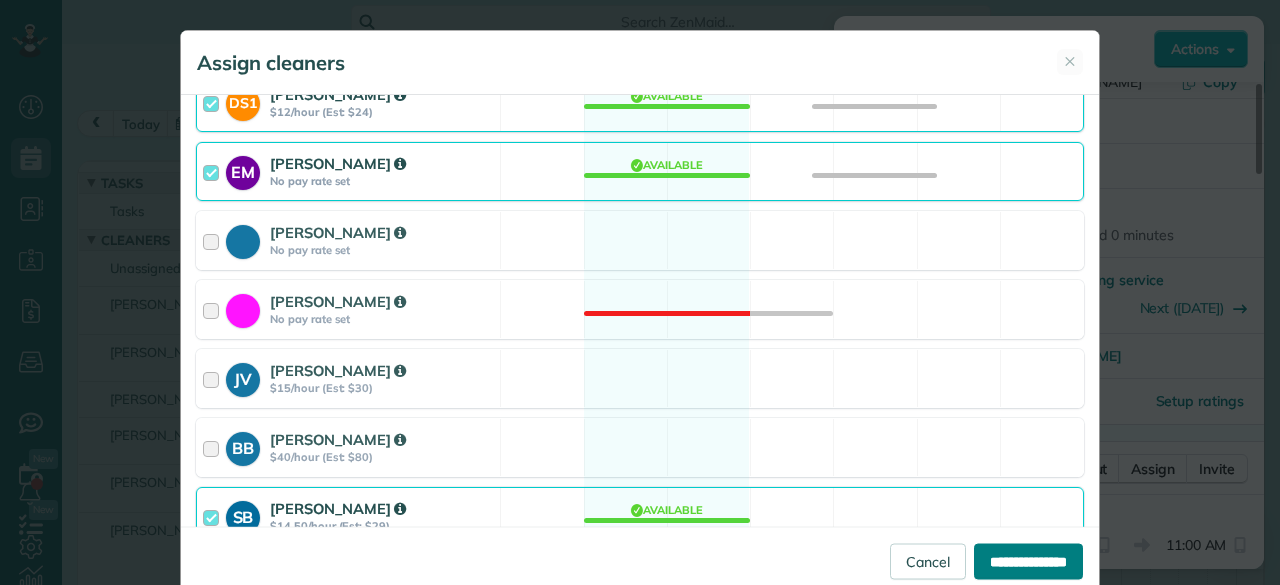 type on "**********" 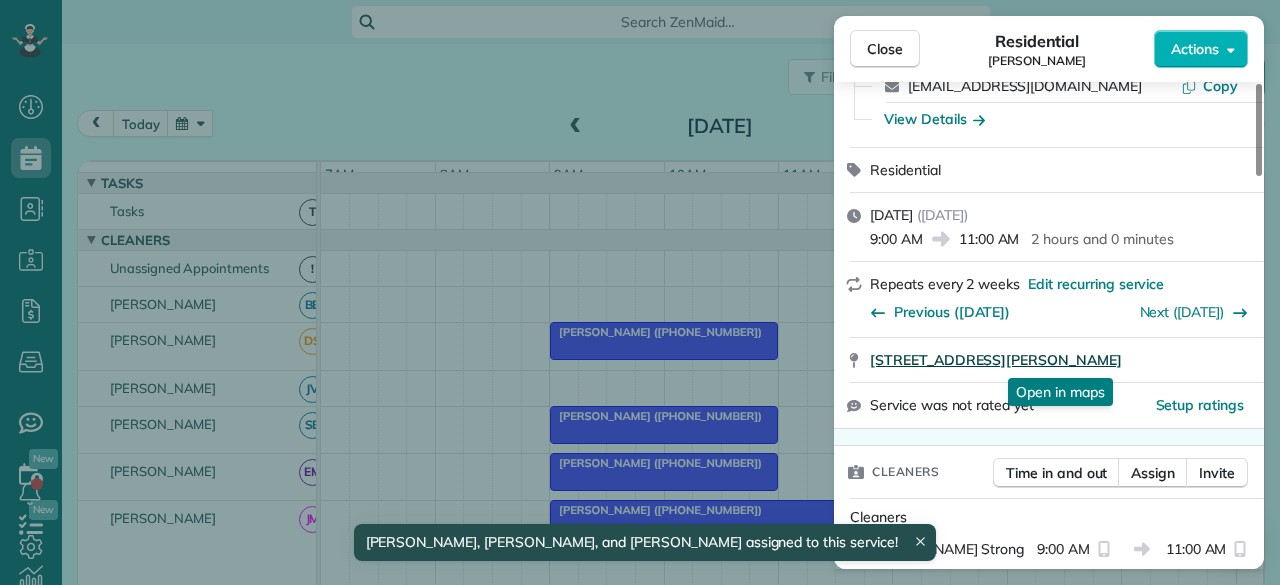 scroll, scrollTop: 170, scrollLeft: 0, axis: vertical 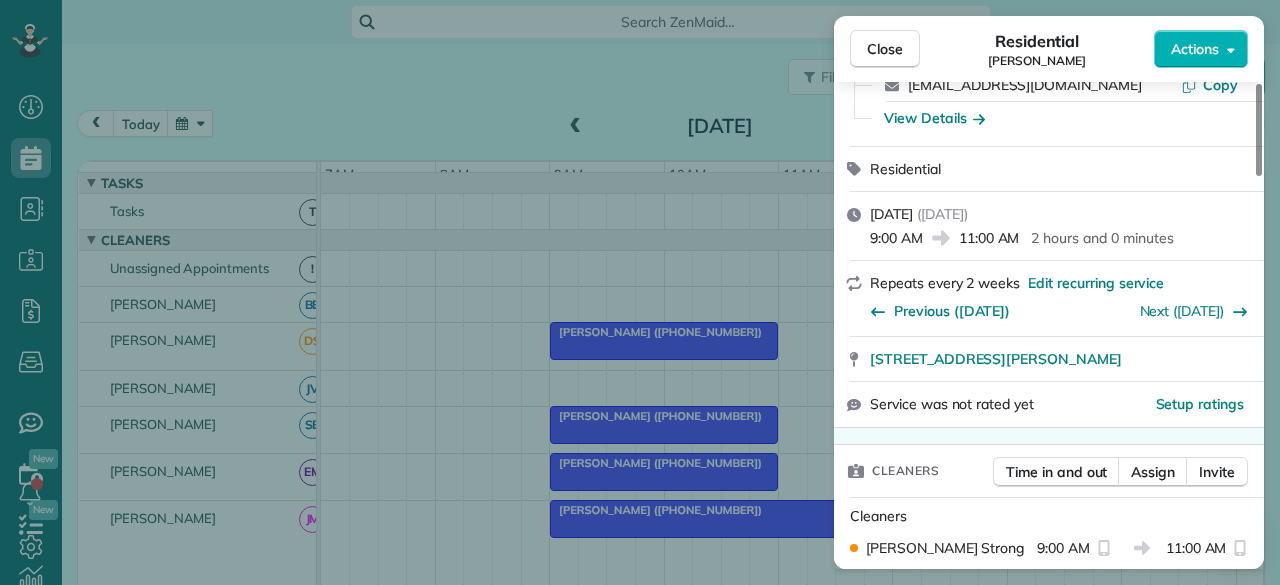 click on "11:00 AM" at bounding box center (1196, 548) 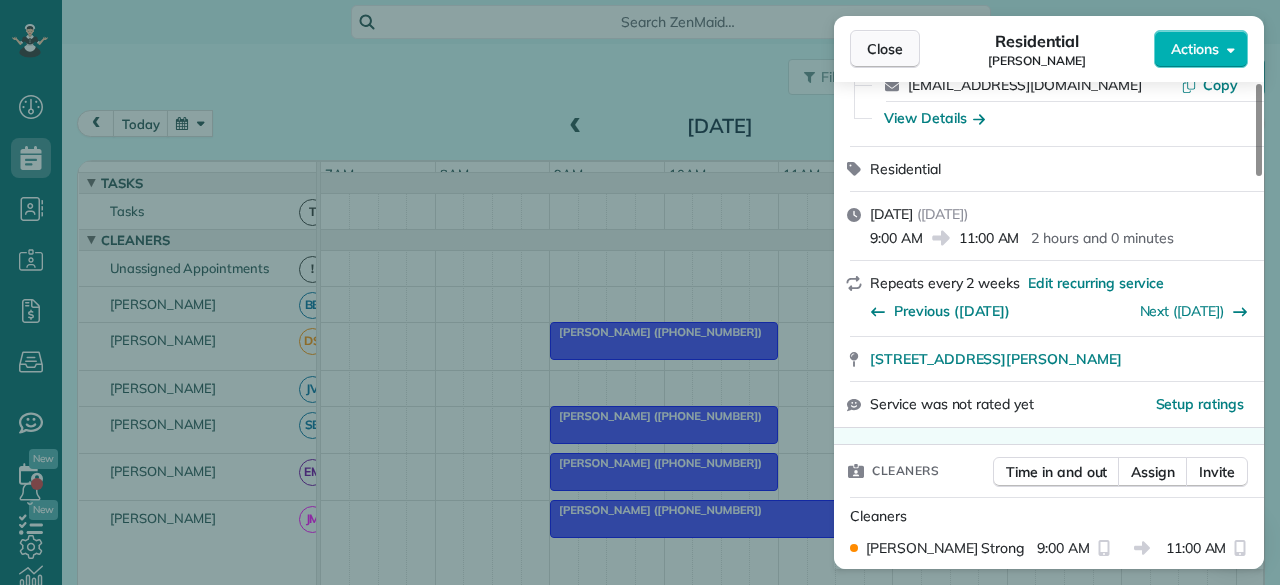 click on "Close" at bounding box center [885, 49] 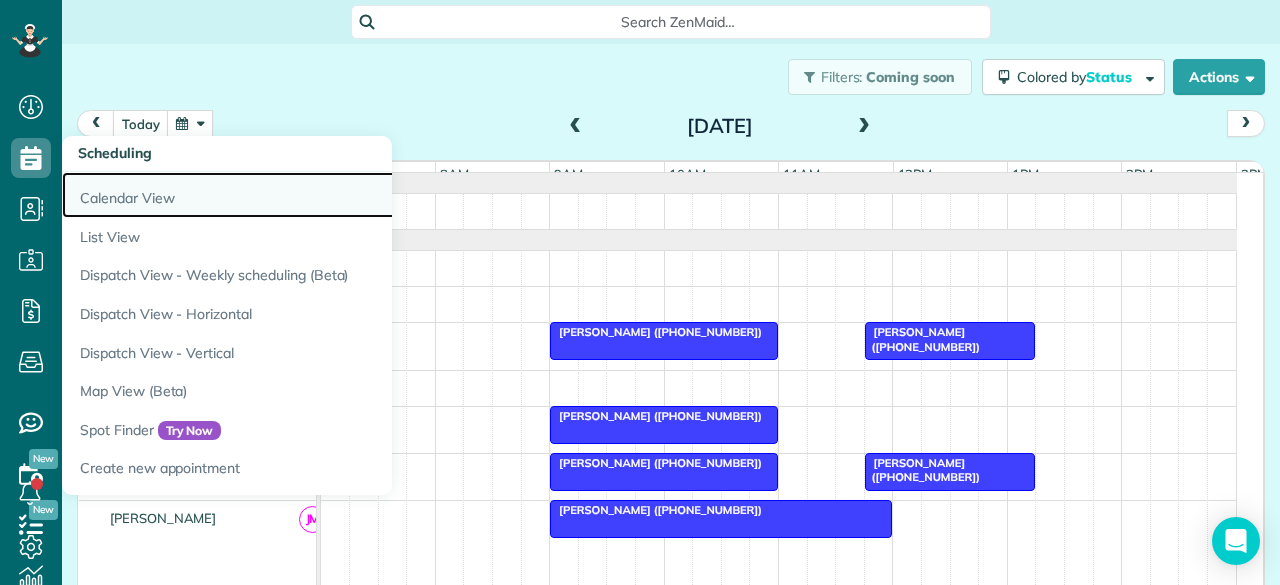 click on "Calendar View" at bounding box center (312, 195) 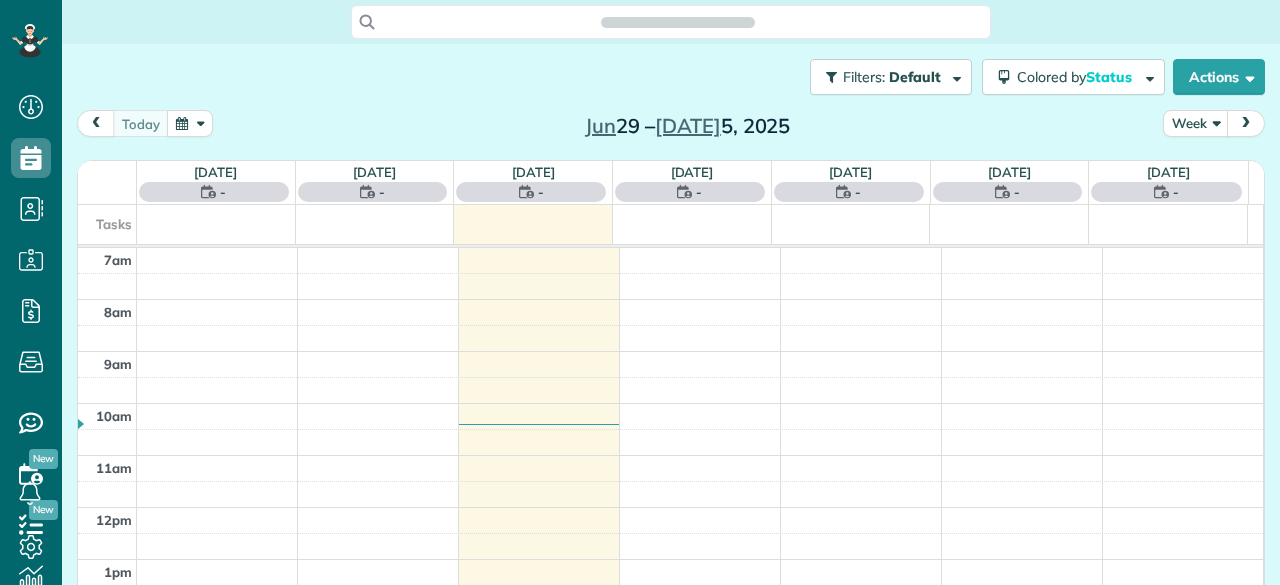 scroll, scrollTop: 0, scrollLeft: 0, axis: both 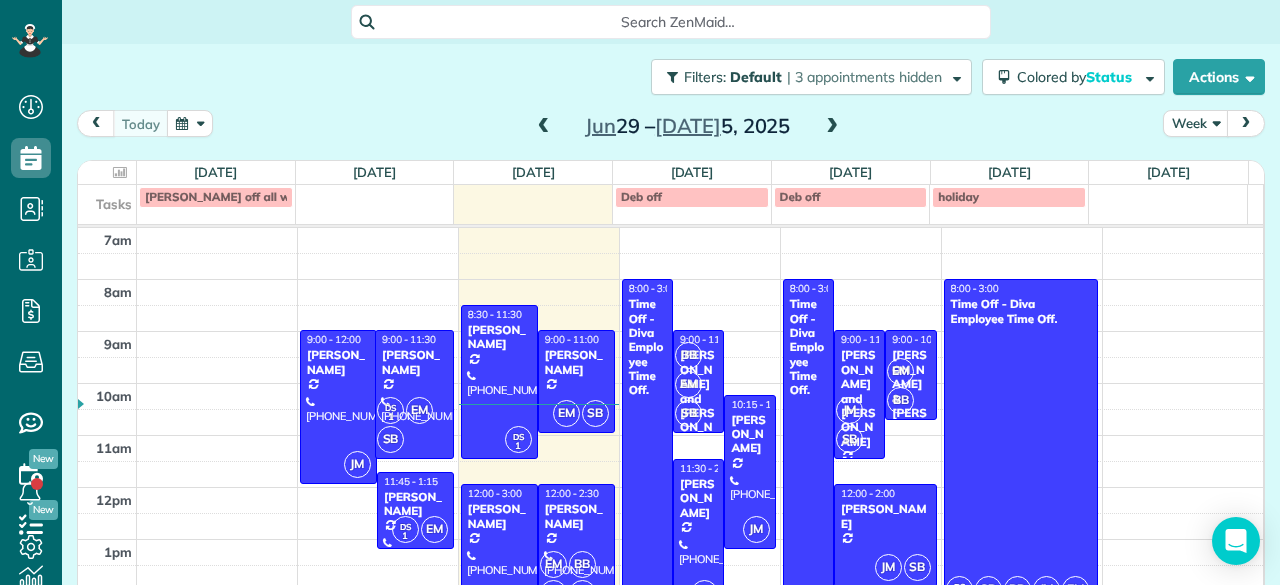 drag, startPoint x: 404, startPoint y: 429, endPoint x: 403, endPoint y: 447, distance: 18.027756 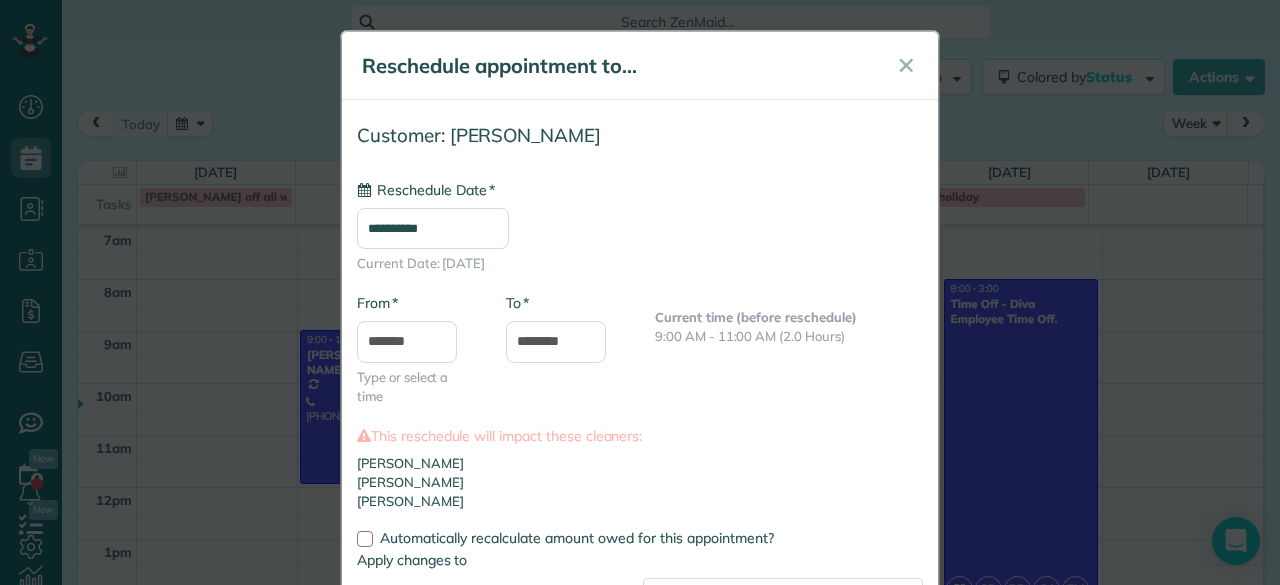 type on "**********" 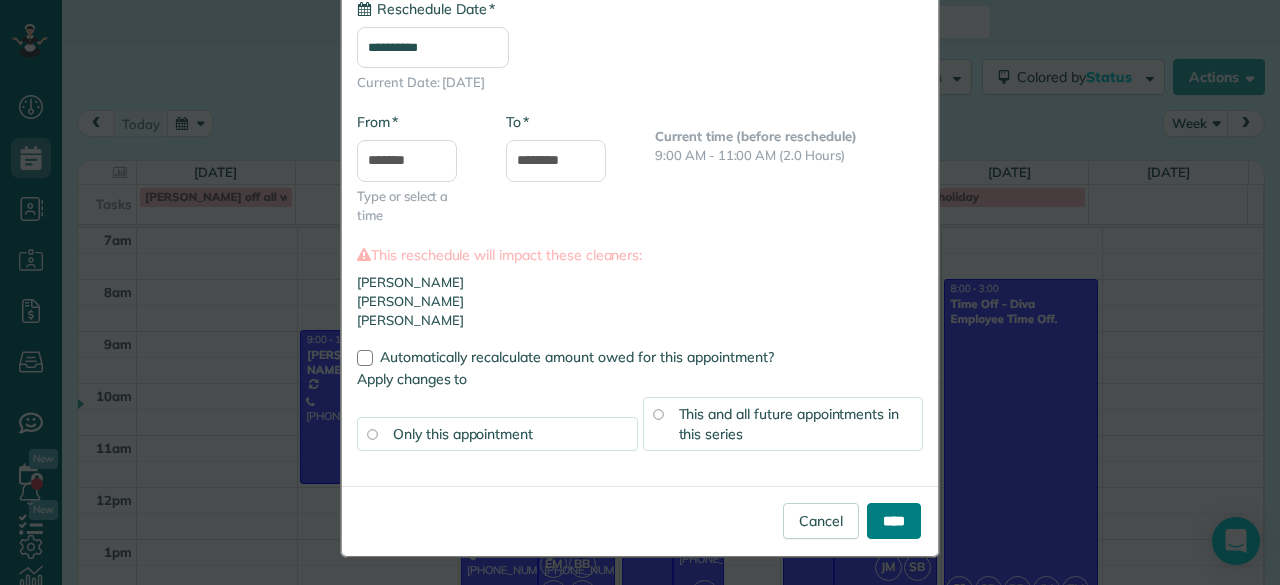 click on "****" at bounding box center (894, 521) 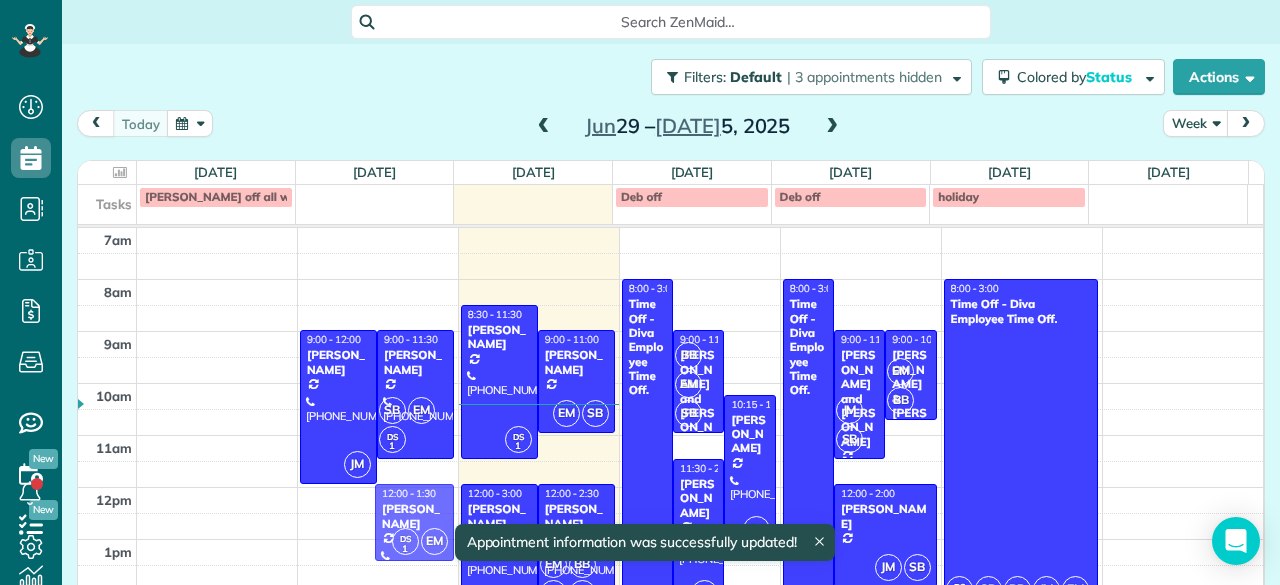 drag, startPoint x: 407, startPoint y: 523, endPoint x: 400, endPoint y: 531, distance: 10.630146 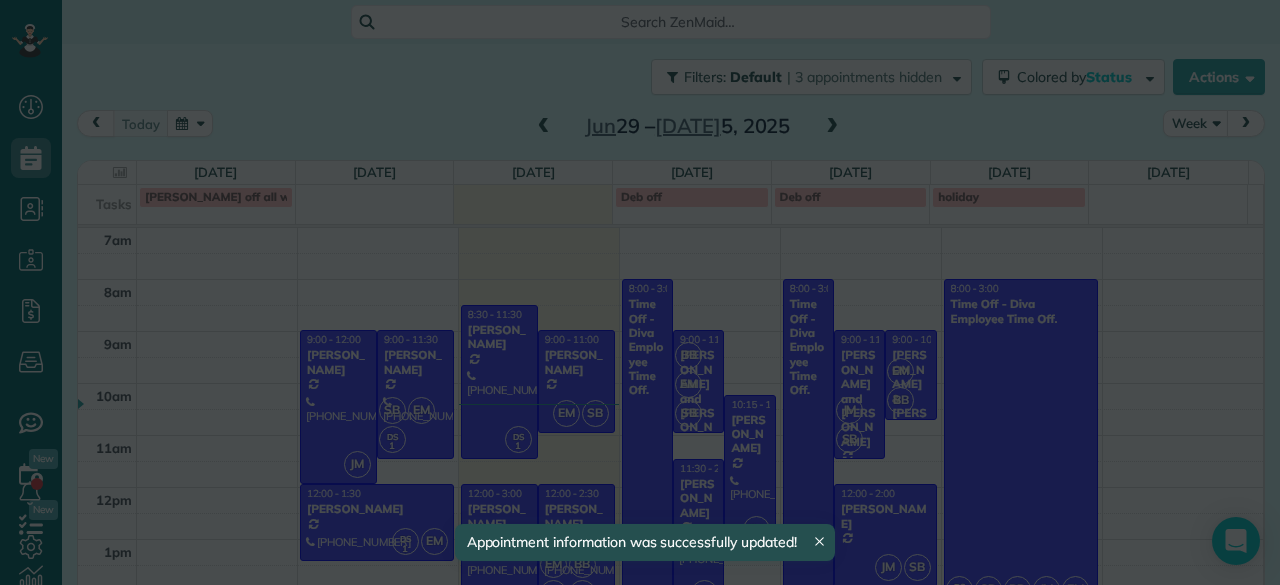 scroll, scrollTop: 0, scrollLeft: 0, axis: both 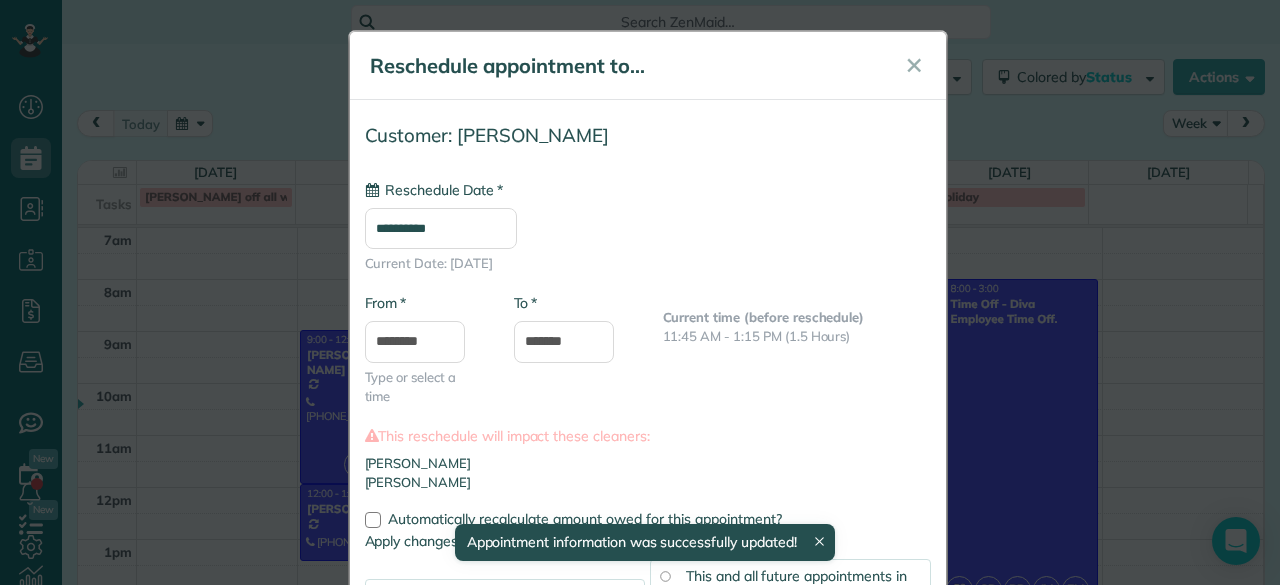 type on "**********" 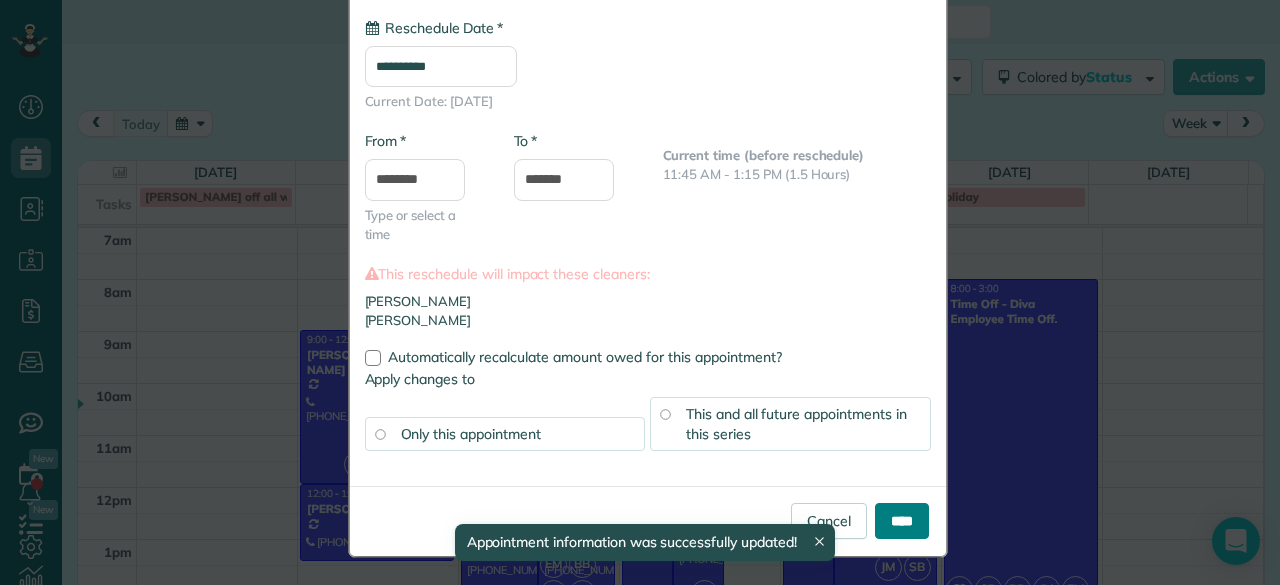 click on "****" at bounding box center (902, 521) 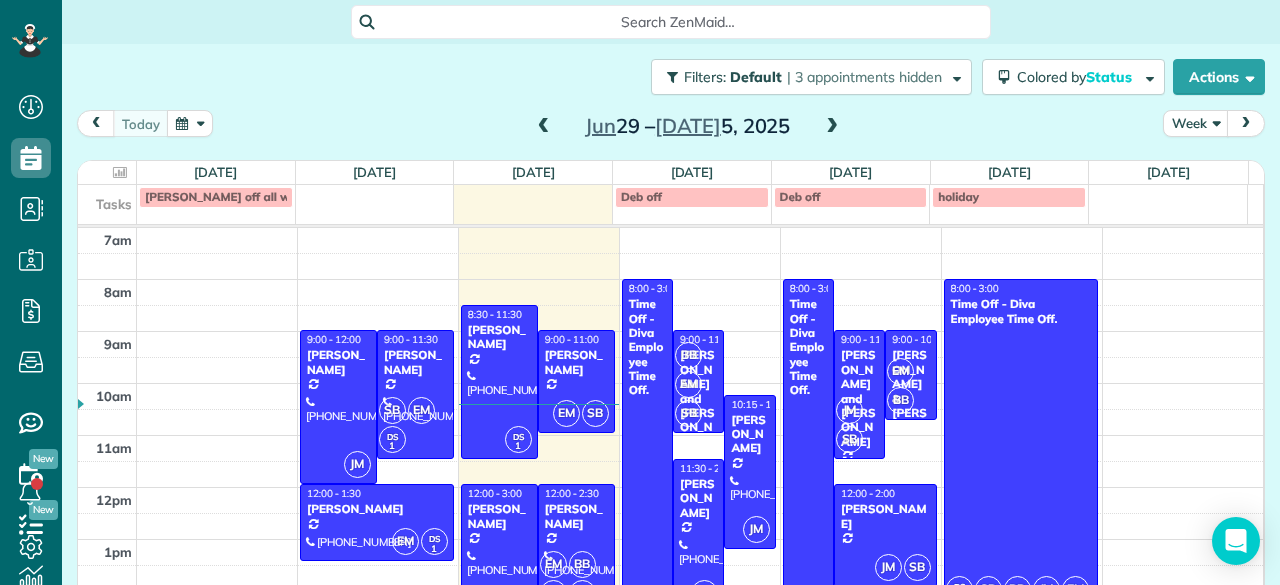 click on "7am 8am 9am 10am 11am 12pm 1pm 2pm 3pm 4pm 5pm 6pm 7pm 8pm 9pm 10pm 11pm JM 9:00 - 12:00 Julie Nicolosi (630) 492-6027 1921 East Willow Avenue Wheaton, IL 60187 SB EM DS 1 9:00 - 11:30 Carrie Majewski (317) 417-3512 2111 Cesario Circle Wheaton, IL 60189 EM DS 1 12:00 - 1:30 Doreen Morrissy (630) 664-5799 2110 Baldwin Lane Hanover Park, IL 60133 DS 1 8:30 - 11:30 Lauren Keppler (630) 341-2556 203 East Hickory Street Lombard, IL 60148 EM SB 9:00 - 11:00 Donna Jennings 725 Lenox Road Glen Ellyn, IL 60137 DS 1 12:00 - 3:00 Jim Marcum (402) 718-5402 845 E. 22nd Dr, Unit 218 Lombard, IL 60148 EM BB JM SB 12:00 - 2:30 Jayme Shin (630) 740-7186 357 E 17th St Lombard, IL 60148 DS 1 8:00 - 3:00 Time Off - Diva Employee Time Off. PO Box 892 Wheaton, IL 60187 BB EM SB 9:00 - 11:00 Rebecca and Roland Berthelot (847) 644-9469 1N391 Chapel Hil Carol Stream, IL 60188 JM 10:15 - 1:15 Rhuann Grecco (630) 202-2363 5494 Burr Oak Road Lisle, IL 60532 SB 11:30 - 2:30 Jeanetta McClelland (630) 995-6938 506 East Elm Street DS 1 JM 1" at bounding box center (670, 669) 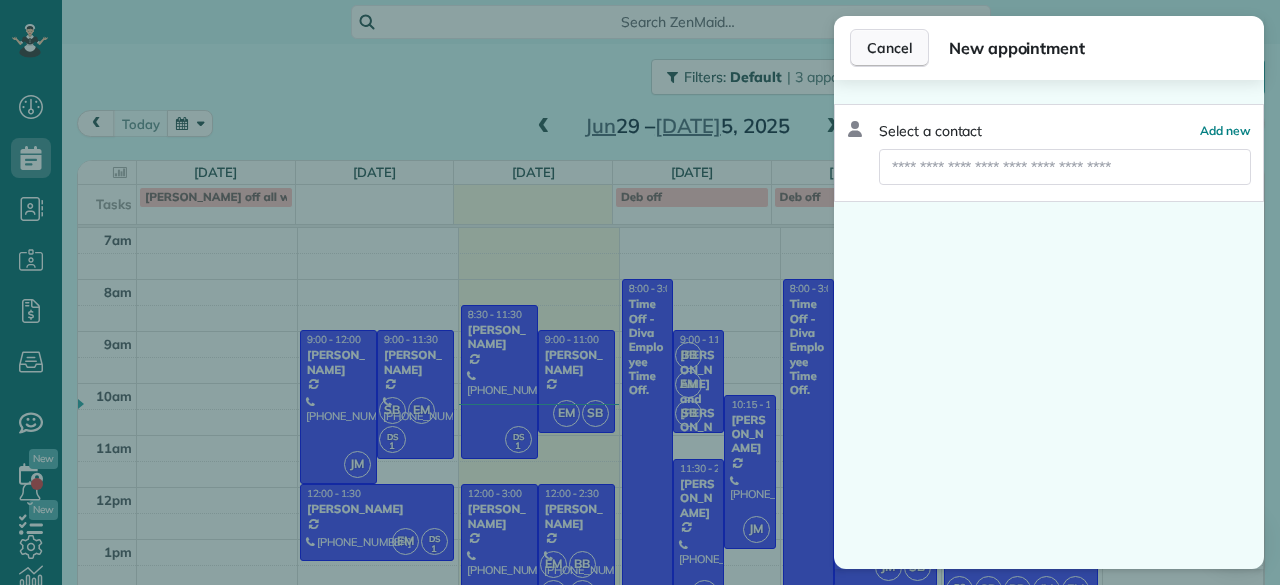 click on "Cancel" at bounding box center (889, 48) 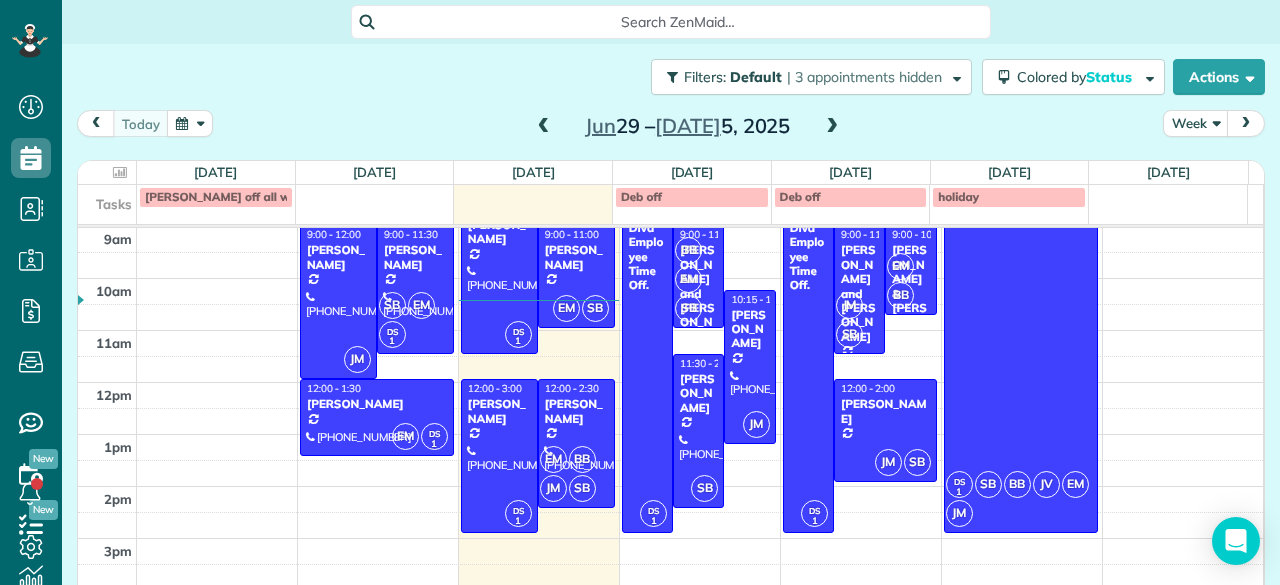 scroll, scrollTop: 104, scrollLeft: 0, axis: vertical 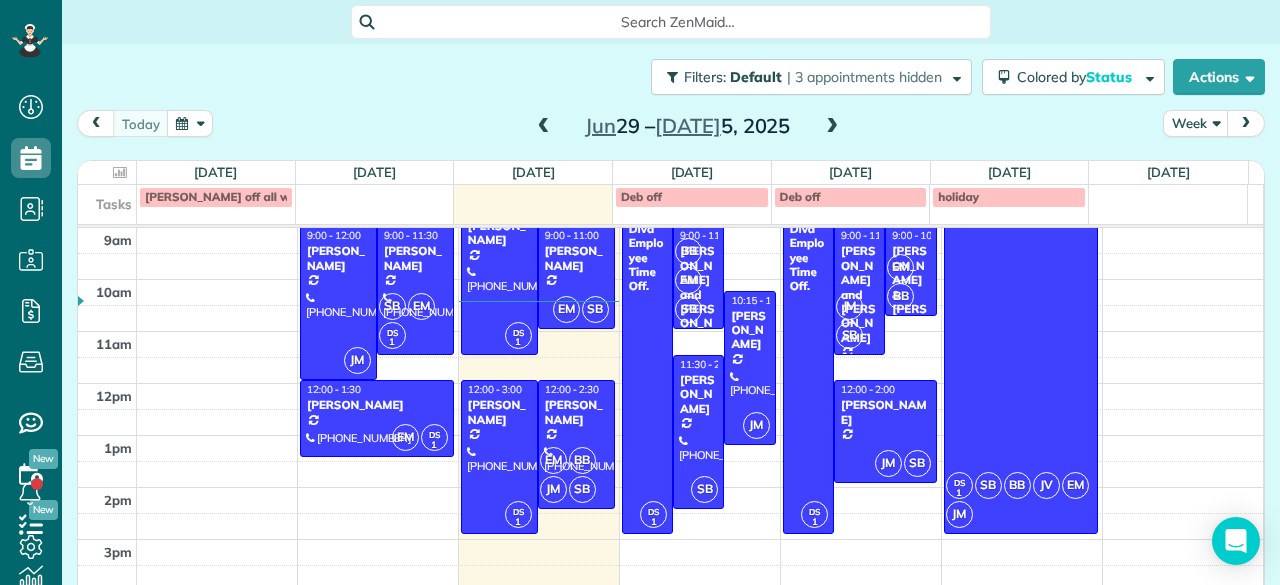 click at bounding box center [832, 127] 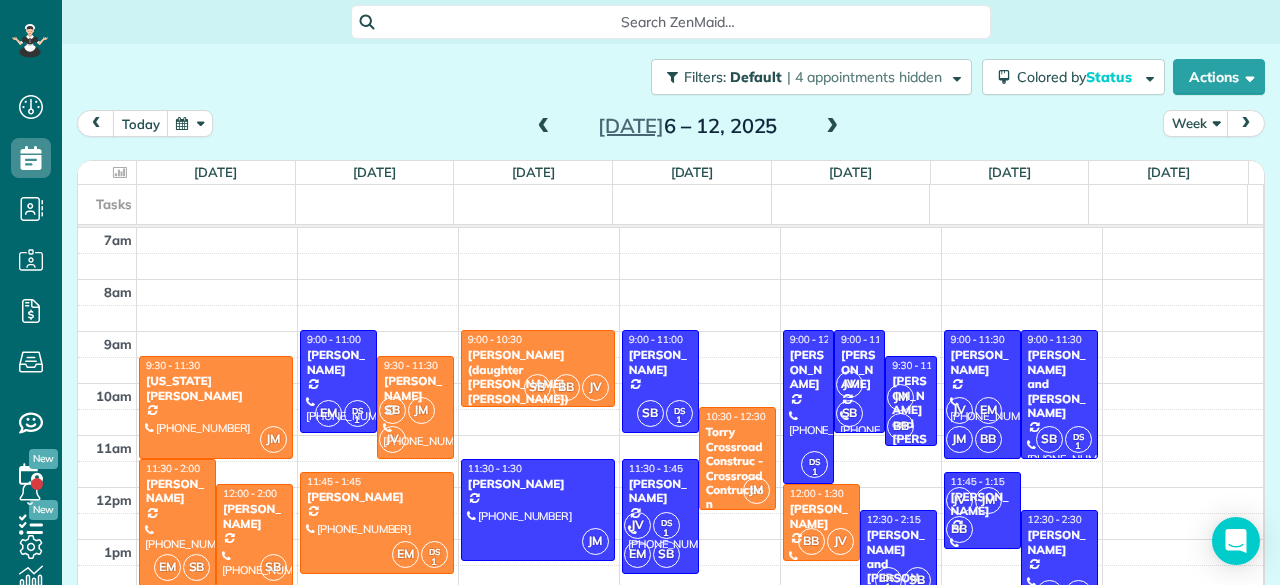 scroll, scrollTop: 26, scrollLeft: 0, axis: vertical 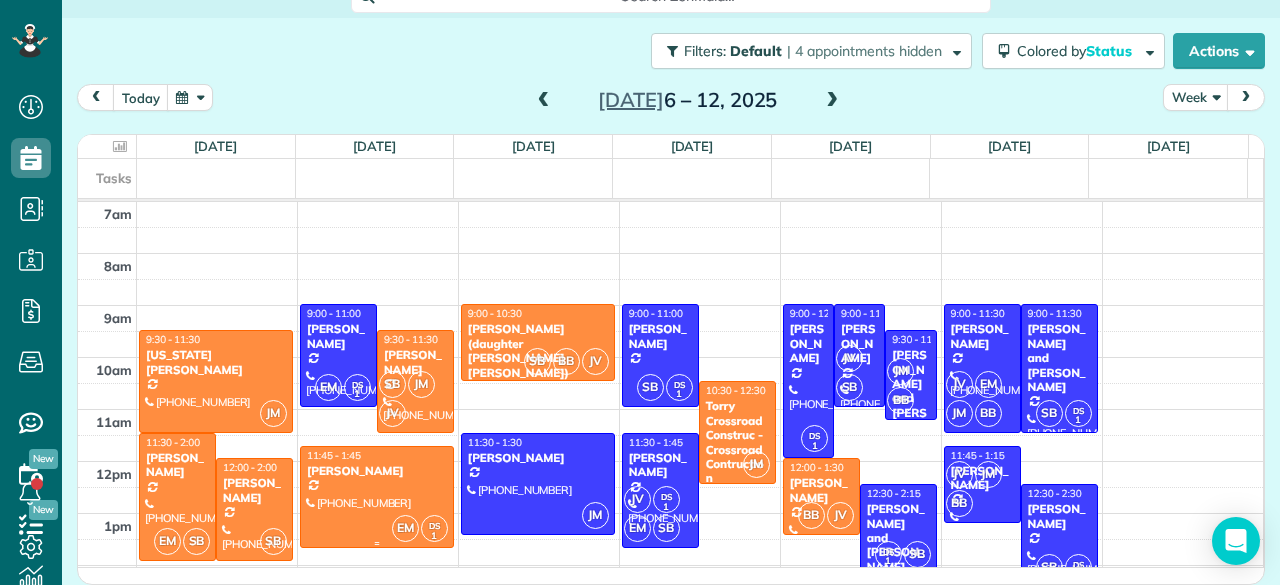 click at bounding box center [377, 497] 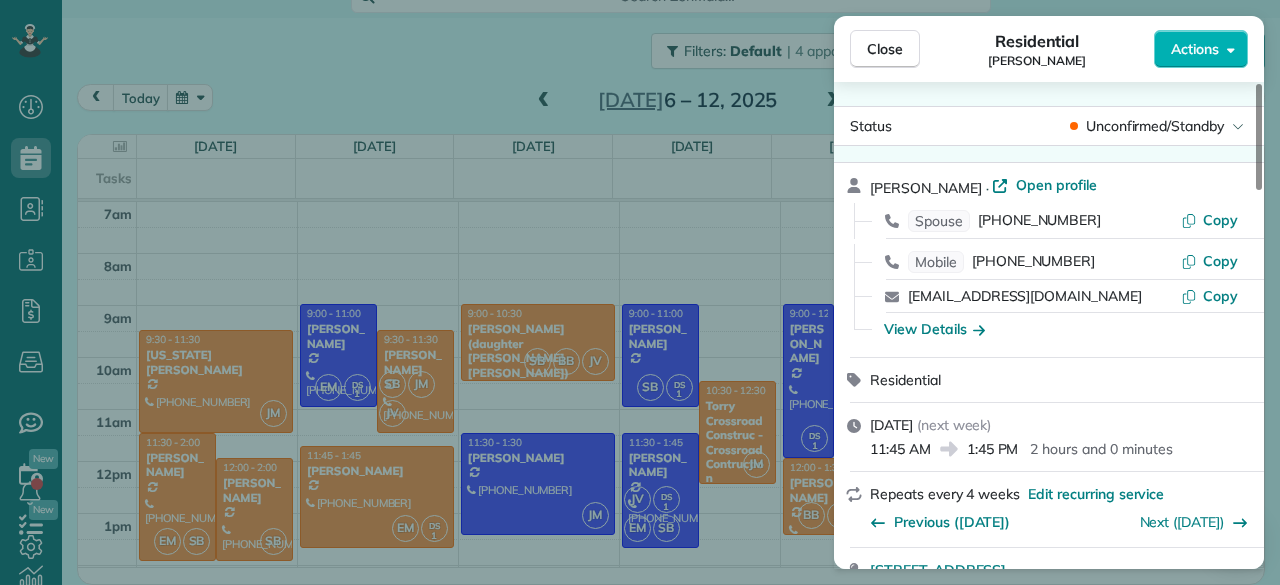 click on "Unconfirmed/Standby" at bounding box center (1155, 126) 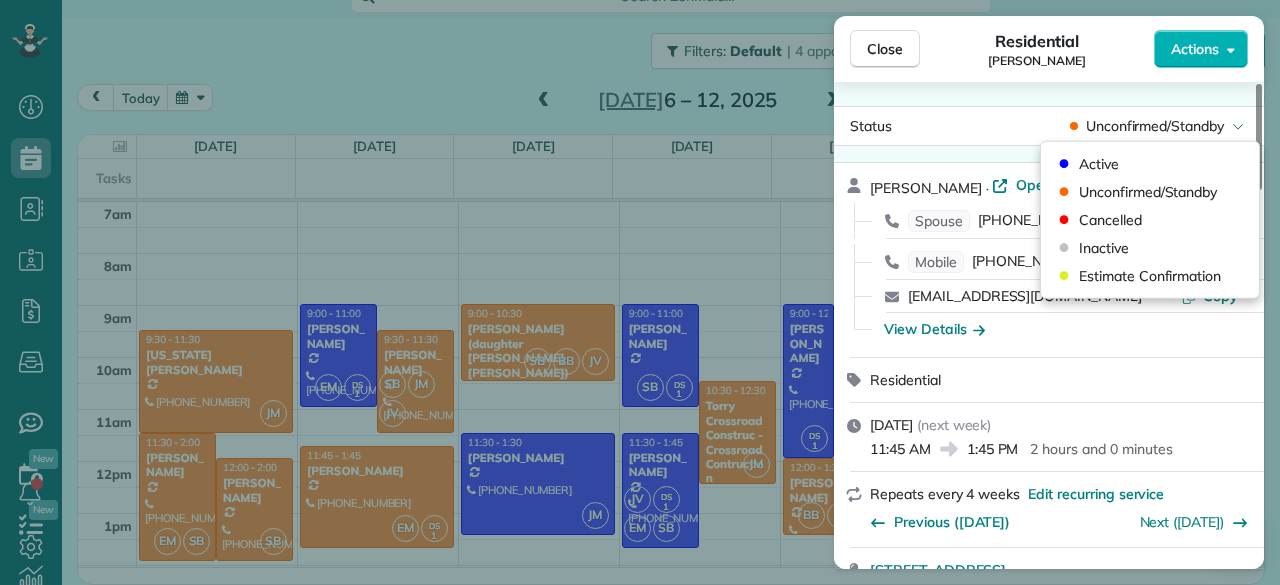 click on "Unconfirmed/Standby" at bounding box center [1155, 126] 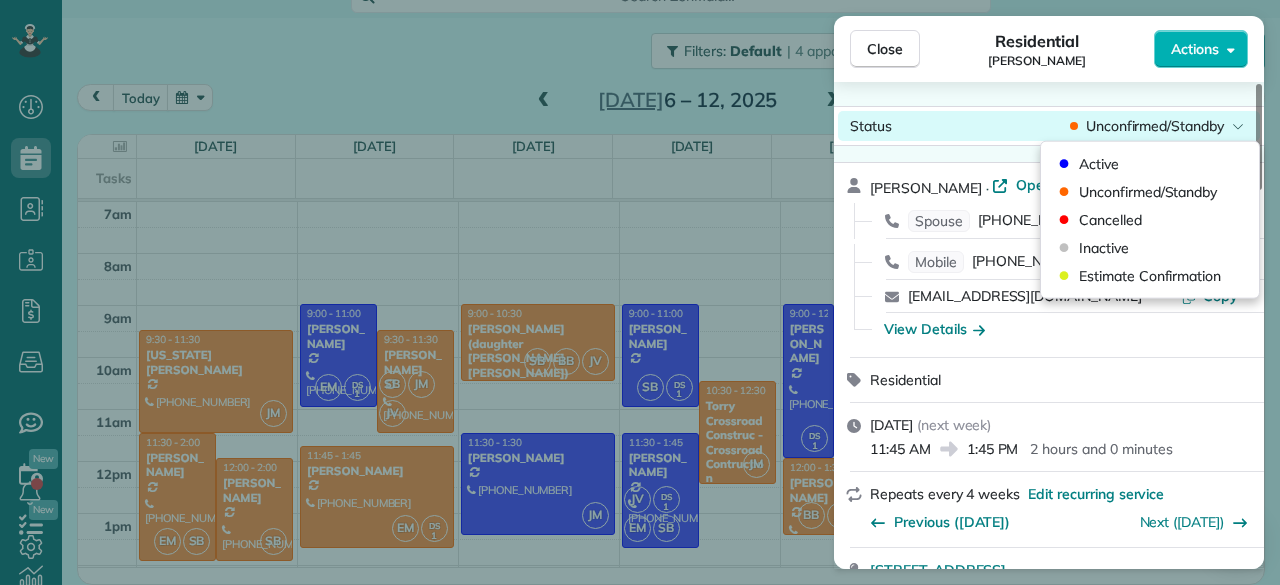 click on "Unconfirmed/Standby" at bounding box center [1155, 126] 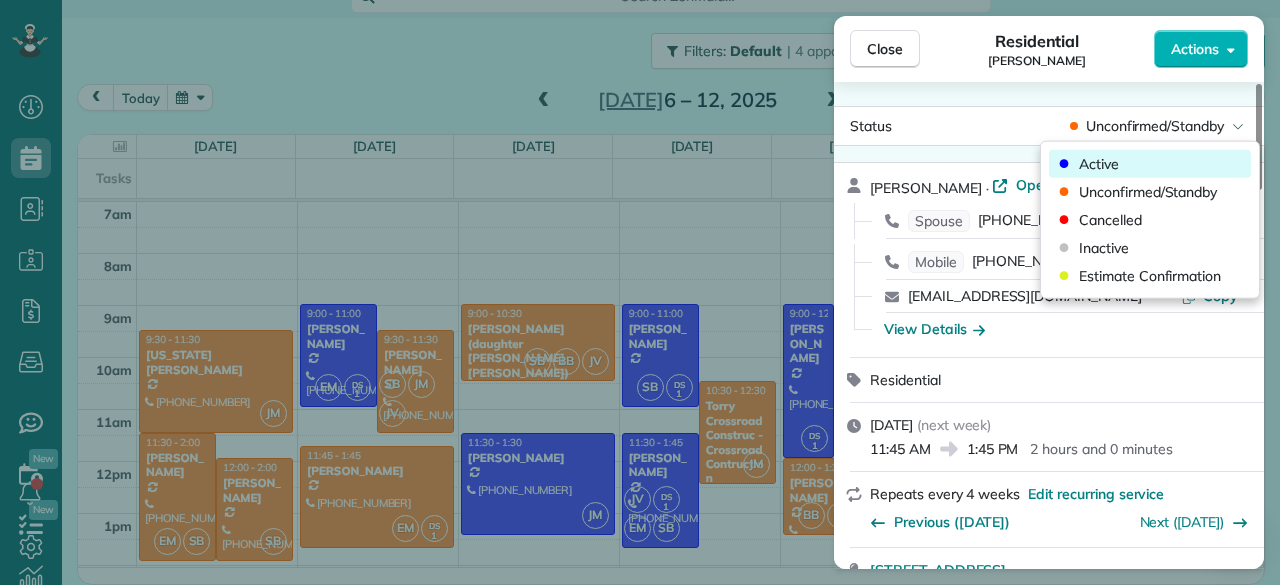 click on "Active" at bounding box center [1099, 164] 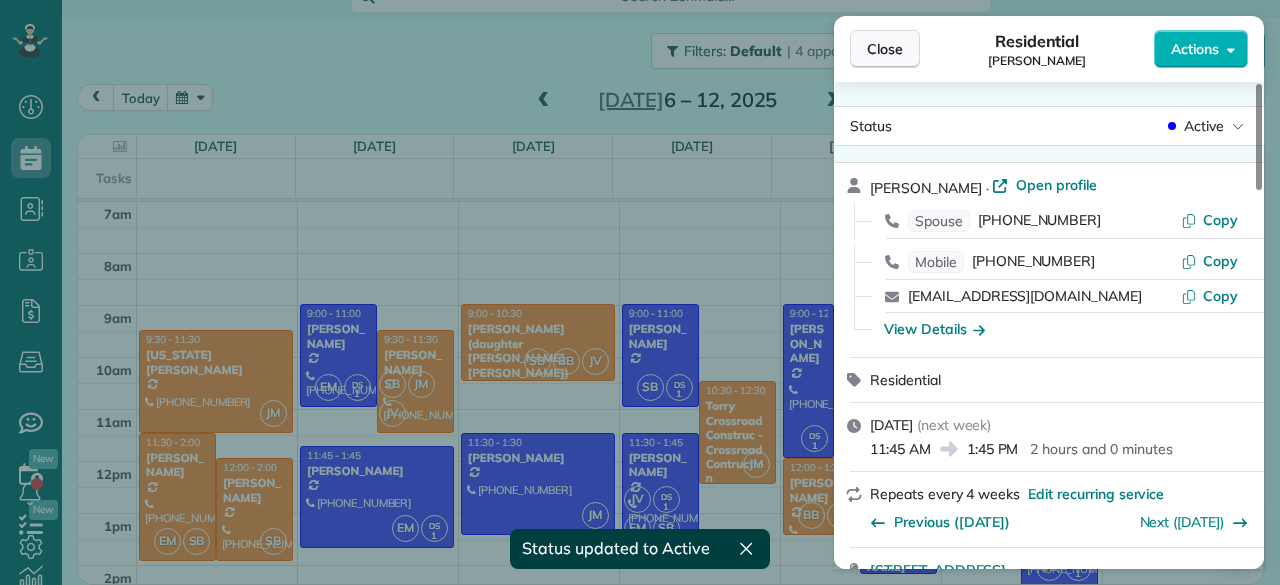 click on "Close" at bounding box center [885, 49] 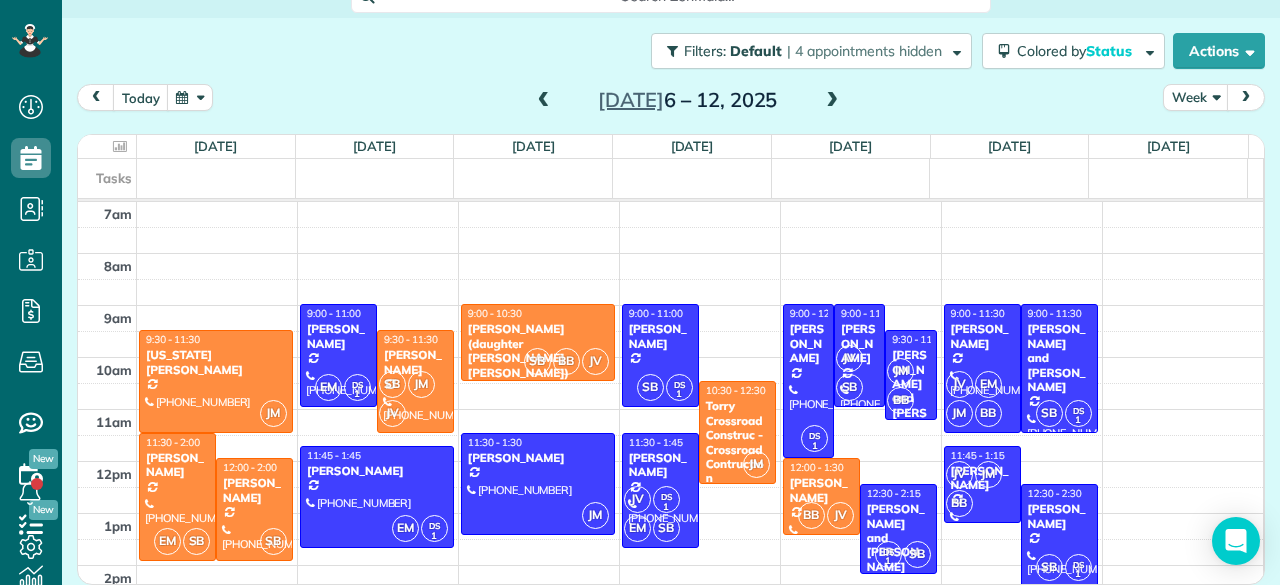 click at bounding box center (832, 101) 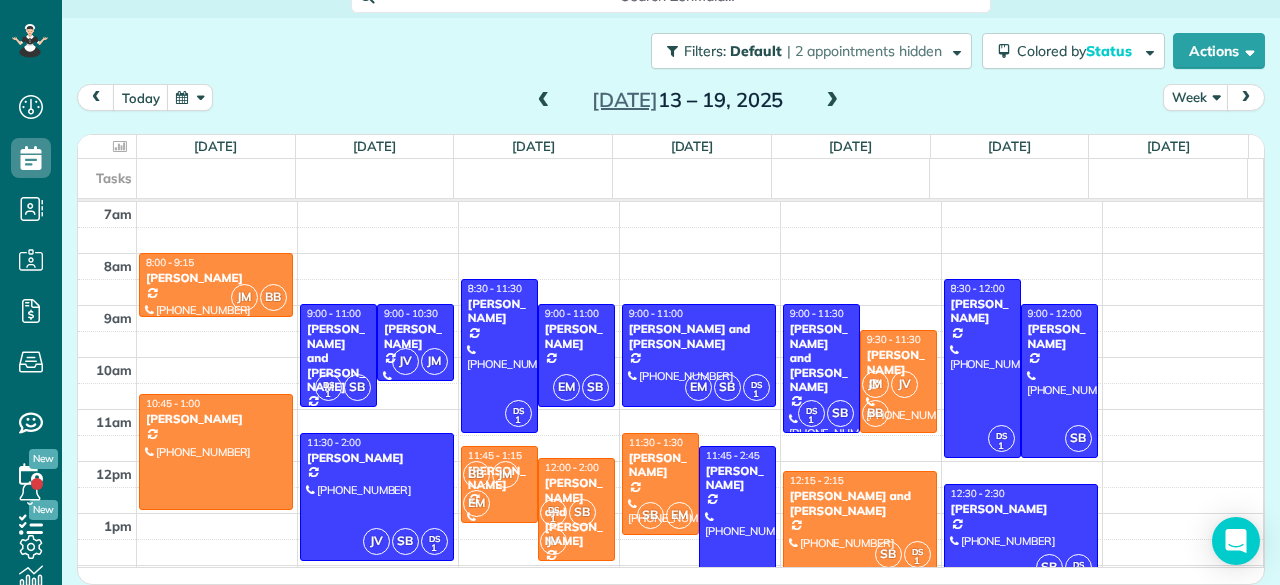 click at bounding box center [832, 101] 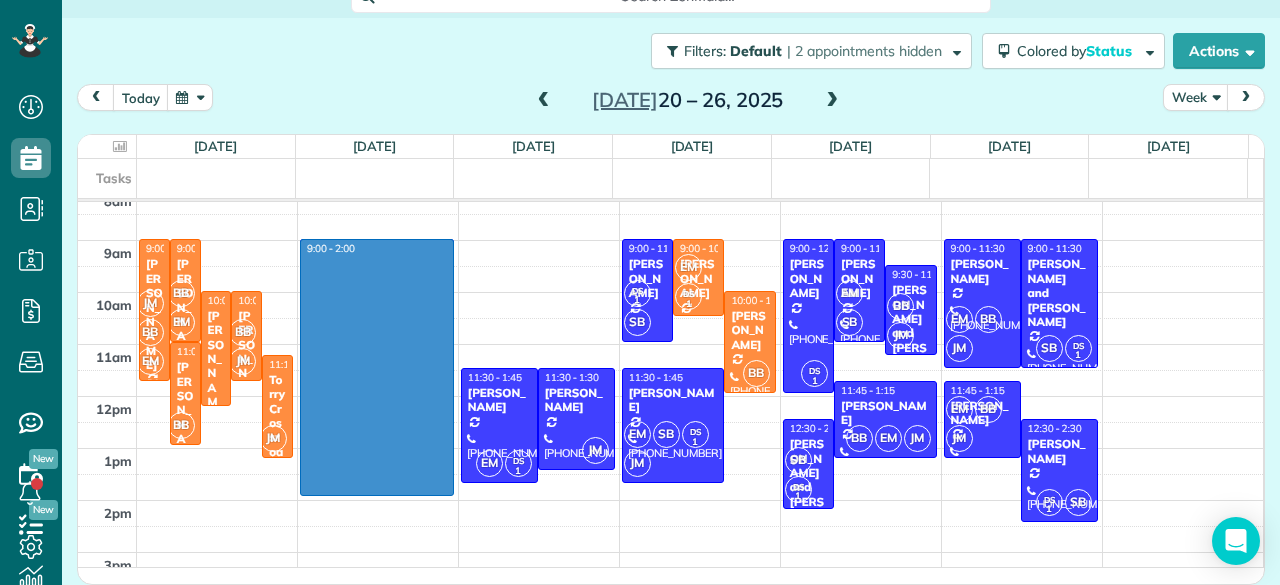 scroll, scrollTop: 78, scrollLeft: 0, axis: vertical 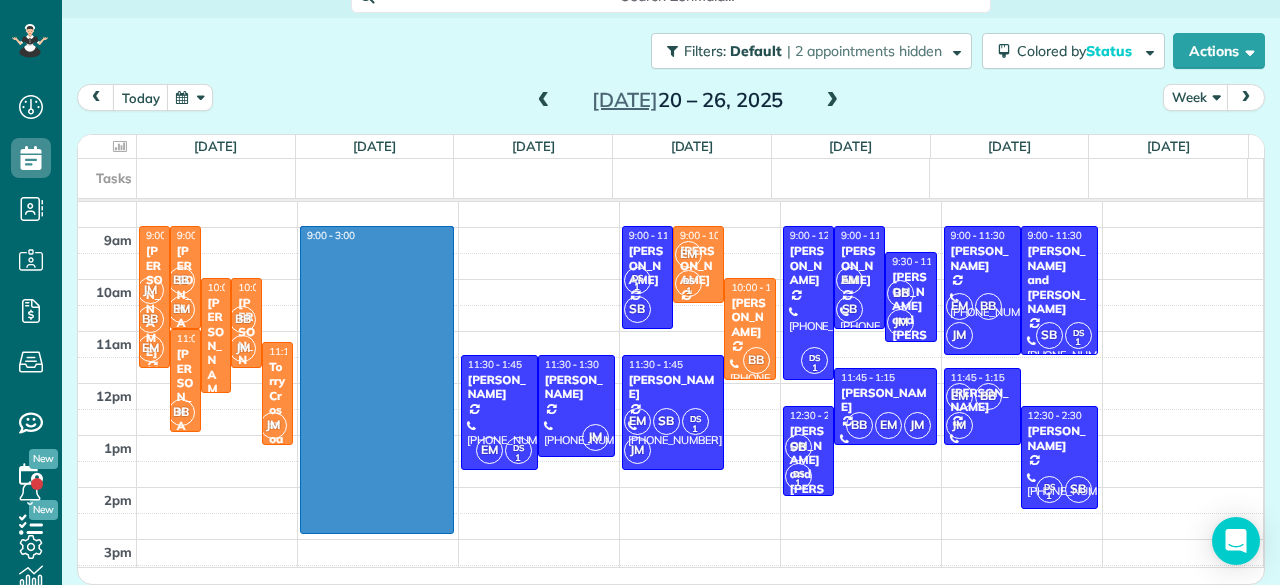 drag, startPoint x: 446, startPoint y: 305, endPoint x: 366, endPoint y: 527, distance: 235.97458 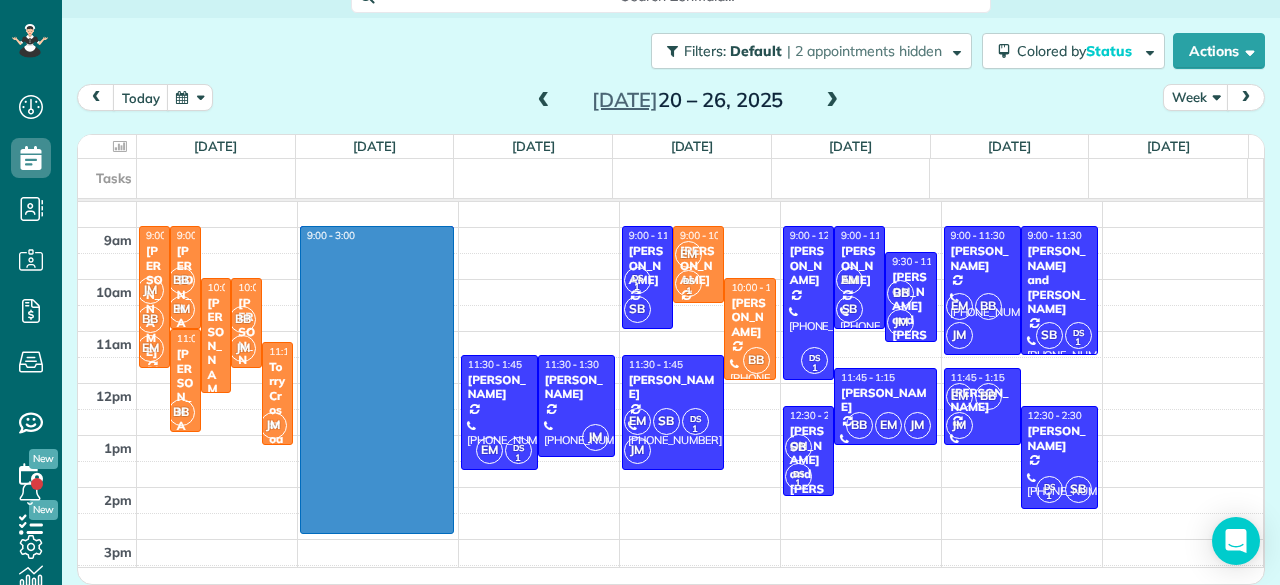 click on "7am 8am 9am 10am 11am 12pm 1pm 2pm 3pm 4pm 5pm 6pm 7pm 8pm 9pm 10pm 11pm JM BB EM 9:00 - 11:45 Jennifer Malec (630) 967-4964 0S524 Robbins St Winfield, ? 60190 BB EM 9:00 - 11:00 Barbara and Jim Priest (331) 225-7021 662 Hill Avenue Glen Ellyn, IL 60137 10:00 - 12:15 Mimi Greenberg (630) 292-1773 246 North Oak Street West Chicago, IL 60185 BB JM 10:00 - 11:45 Lucy Riviera (312) 838-7201 528 South Erie Street Wheaton, IL 60187 BB 11:00 - 1:00 Mike Brauer (630) 640-8677 1015 West Roosevelt Road Wheaton, IL 60187 JM 11:15 - 1:15 Torry Crossroad Construc - Crossroad Contruction (630) 847-9400 1044 Republic Drive Addison, IL 60101 9:00 - 3:00 SB DS 1 9:00 - 11:00 Jaclyn Moriarty (847) 902-0533 210 West Evergreen Street Wheaton, IL 60187 SB 11:30 - 1:30 Diane Davy (630) 400-0061 440 Raintree Court Glen Ellyn, IL 60137 EM DS 1 11:30 - 1:45 Debra Baker (630) 768-4935 1372 Lance Court Carol Stream, IL 60188 JM 11:30 - 1:30 Linda Hoblitzell (630) 545-0247 440 Raintree Court, Unit 3D Glen Ellyn, IL 60137 DS 1 SB EM DS 1" at bounding box center [670, 565] 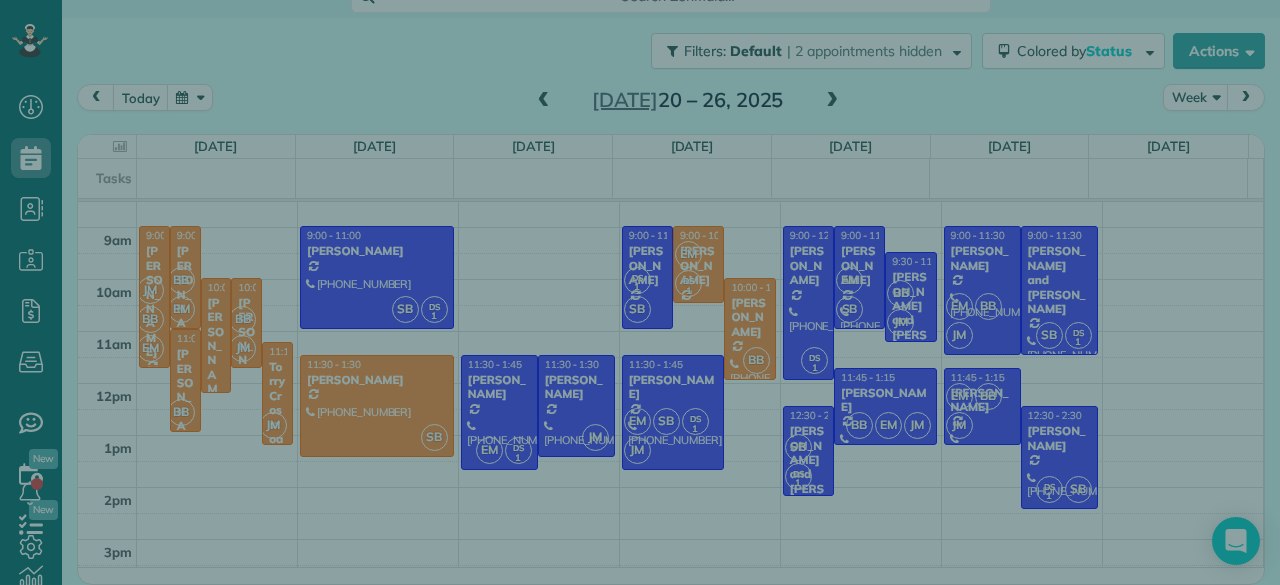 click on "Cancel New appointment Select a contact Add new" at bounding box center [640, 292] 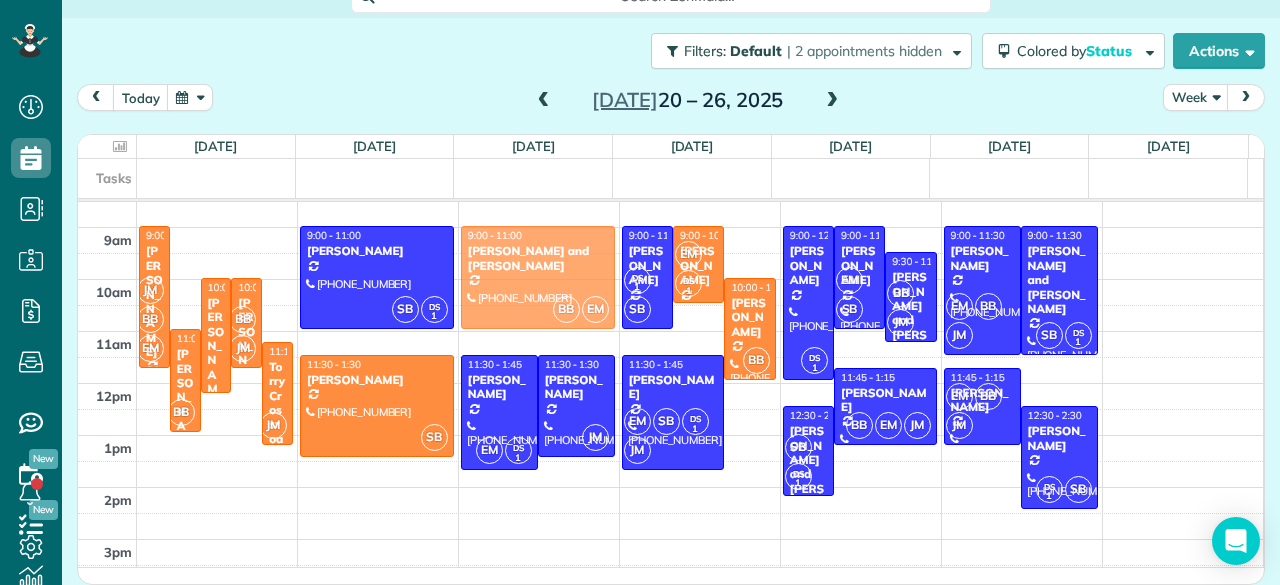 drag, startPoint x: 183, startPoint y: 259, endPoint x: 506, endPoint y: 265, distance: 323.05573 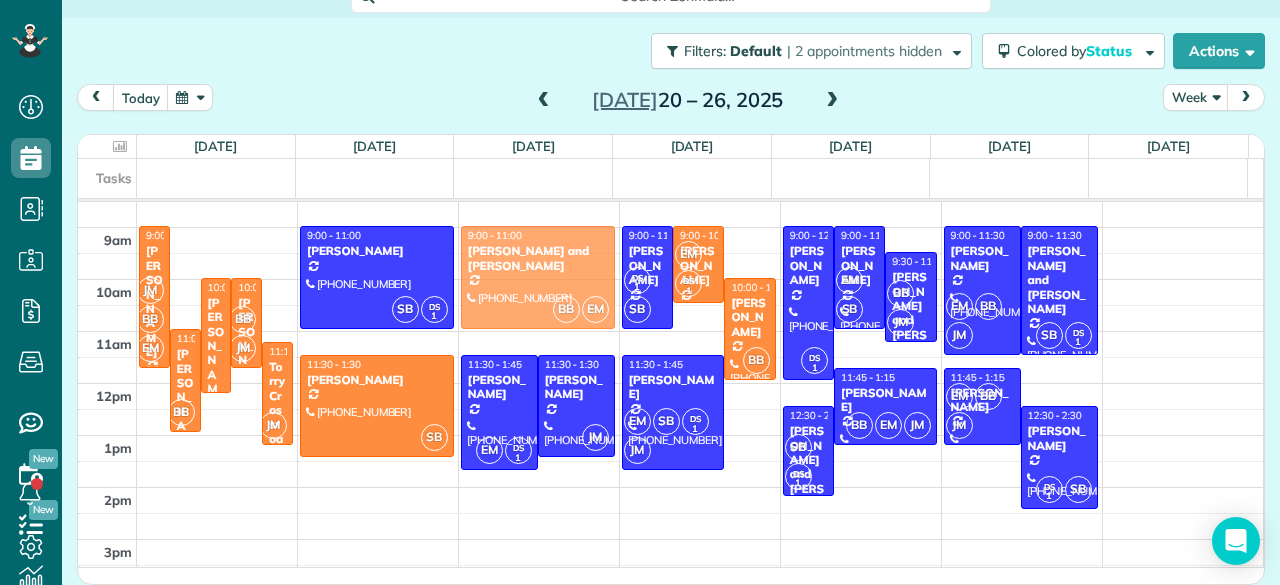 scroll, scrollTop: 24, scrollLeft: 0, axis: vertical 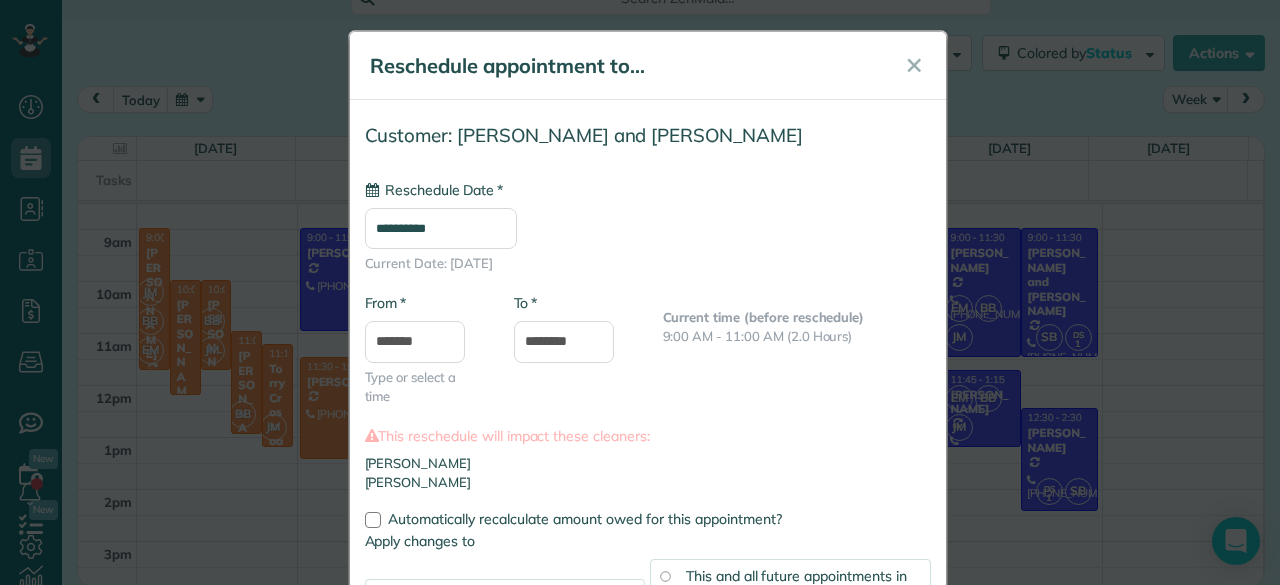 type on "**********" 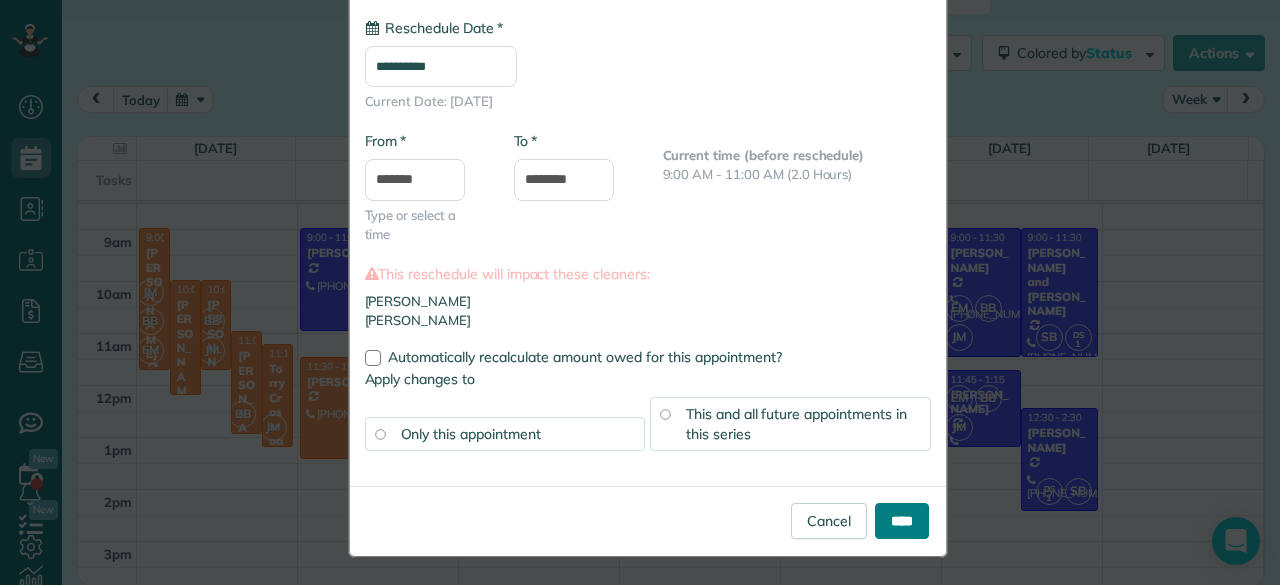 click on "****" at bounding box center (902, 521) 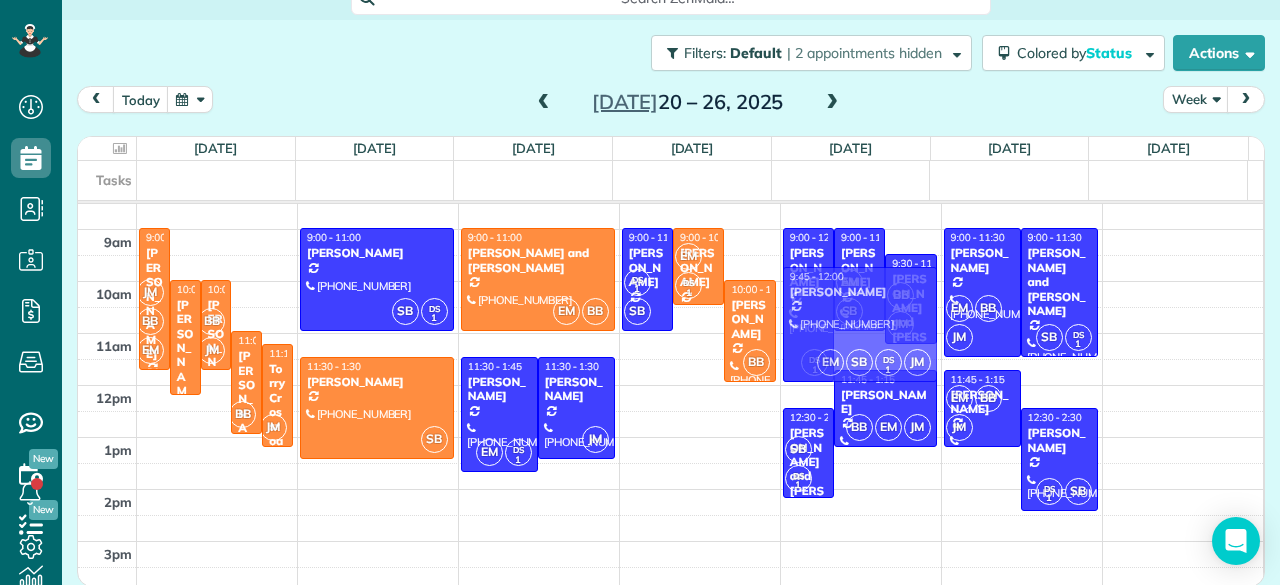drag, startPoint x: 626, startPoint y: 415, endPoint x: 888, endPoint y: 322, distance: 278.01617 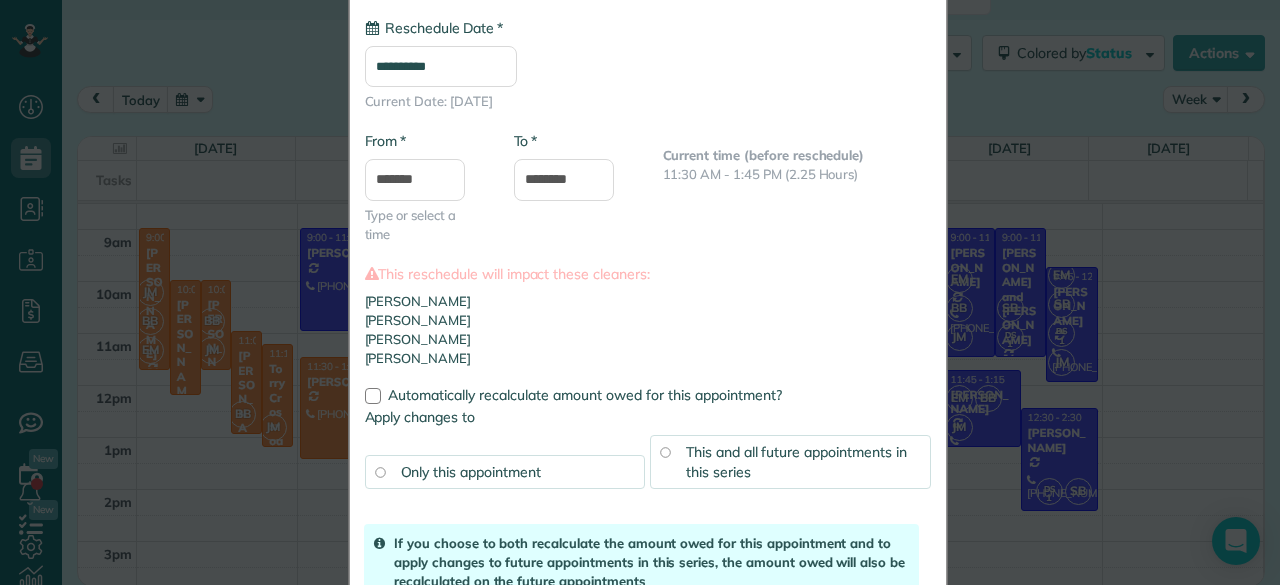 scroll, scrollTop: 0, scrollLeft: 0, axis: both 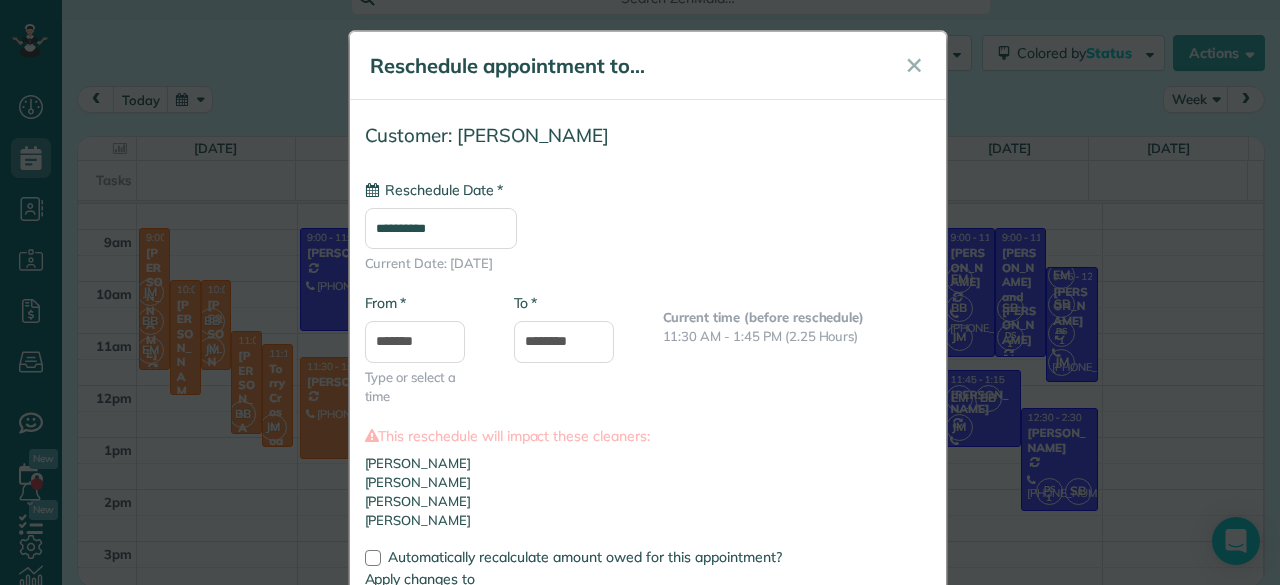type on "**********" 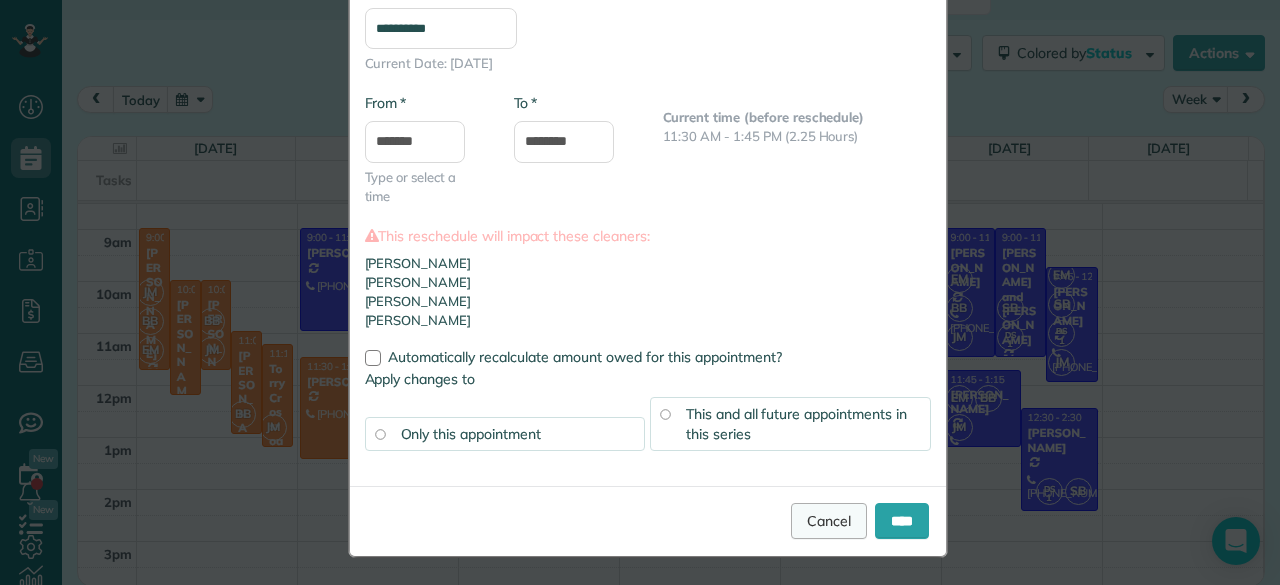 click on "Cancel" at bounding box center [829, 521] 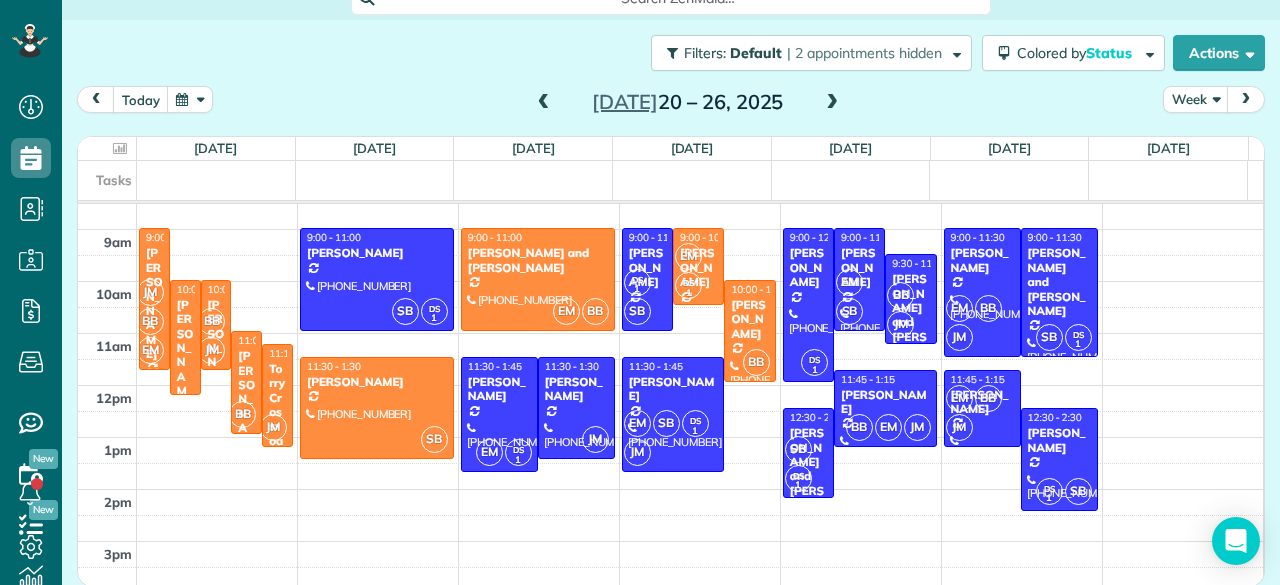 click at bounding box center (544, 103) 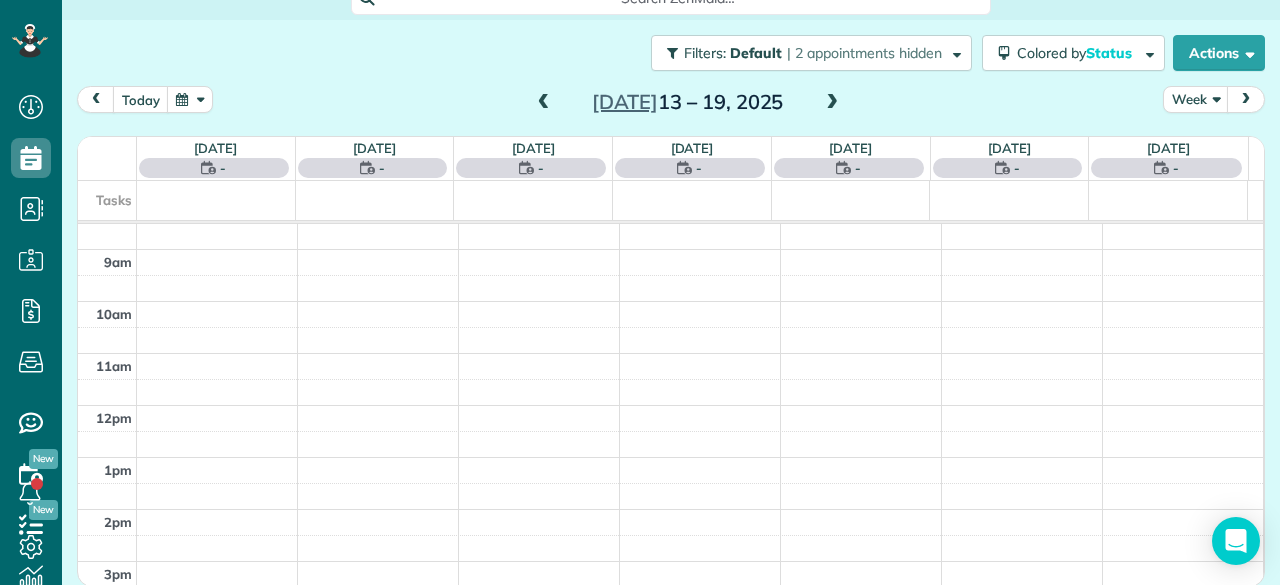 scroll, scrollTop: 0, scrollLeft: 0, axis: both 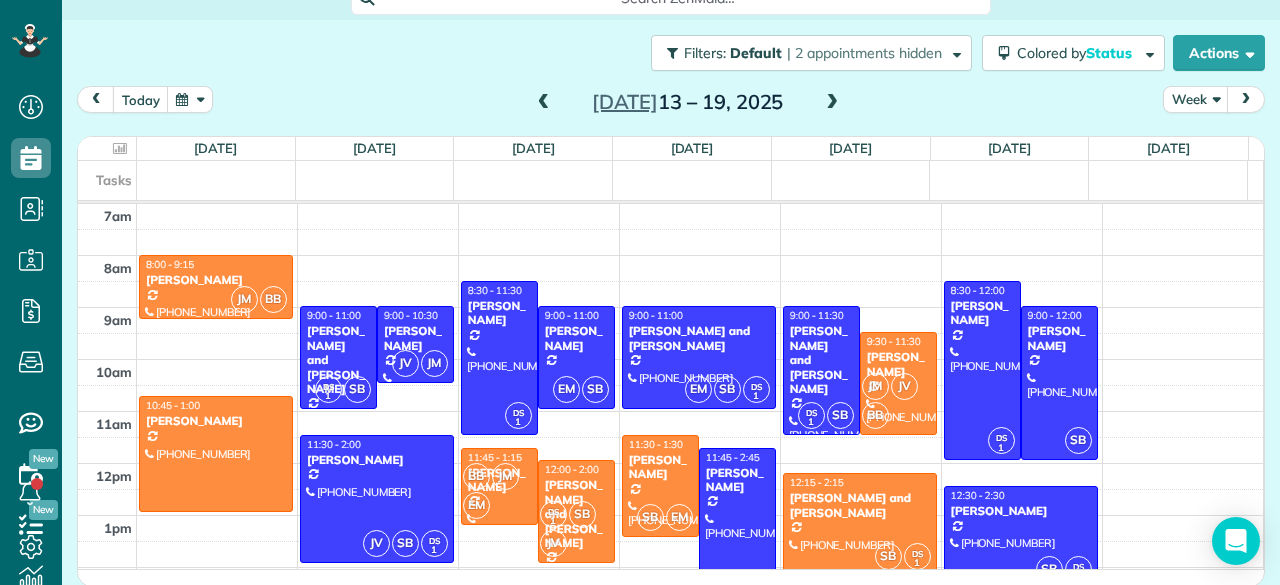 click at bounding box center [544, 103] 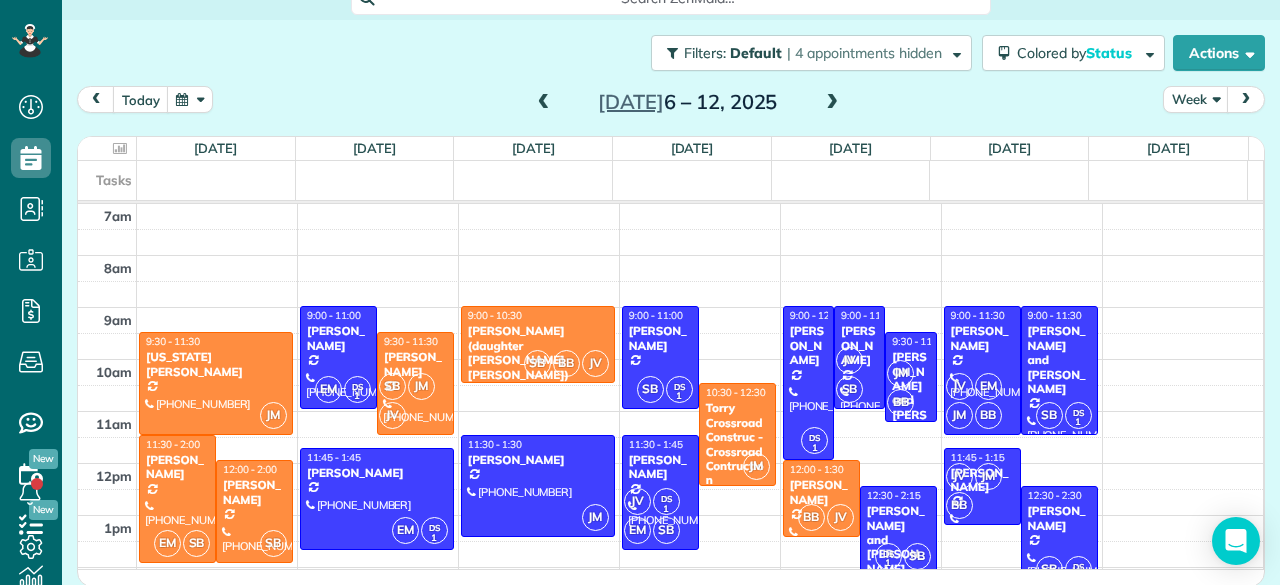 click at bounding box center (544, 103) 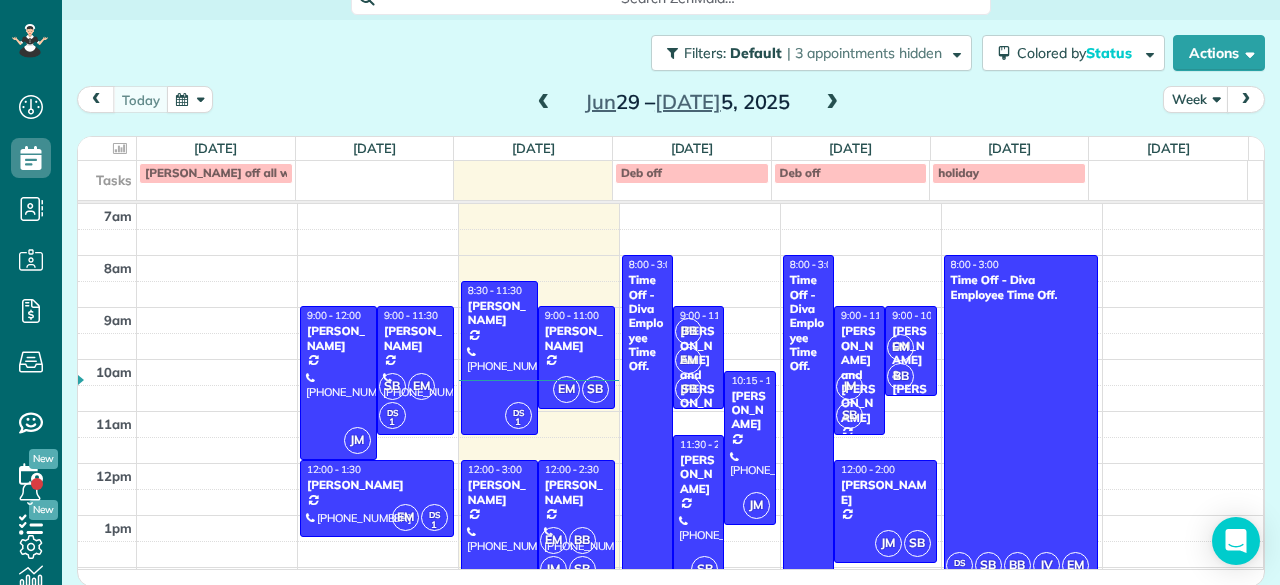 click at bounding box center (544, 103) 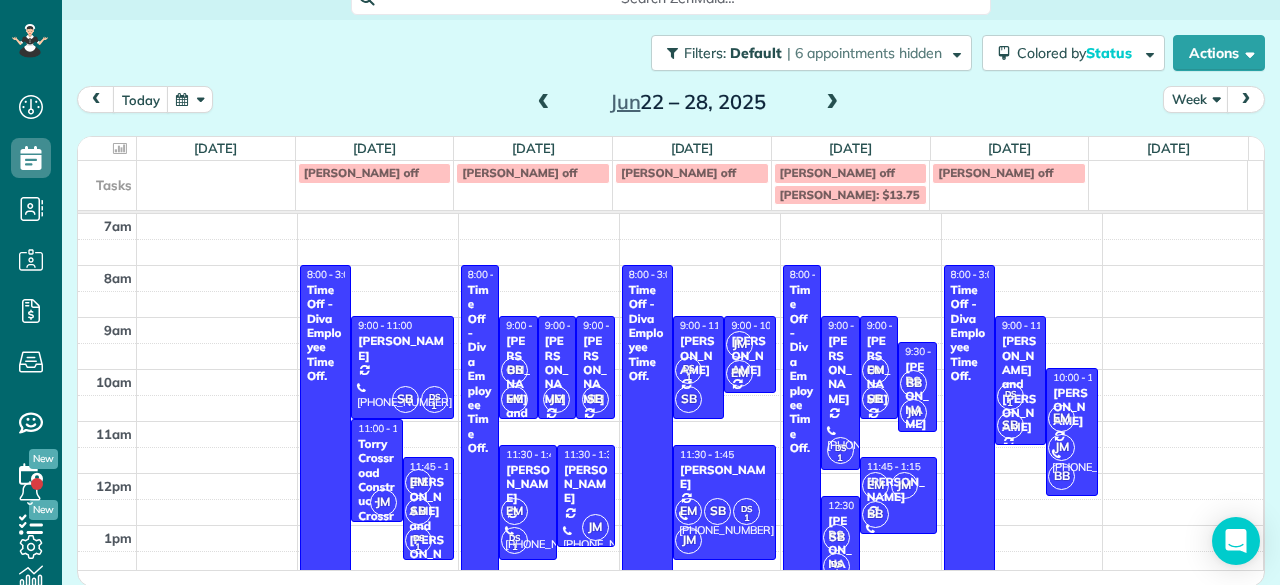 click at bounding box center (832, 103) 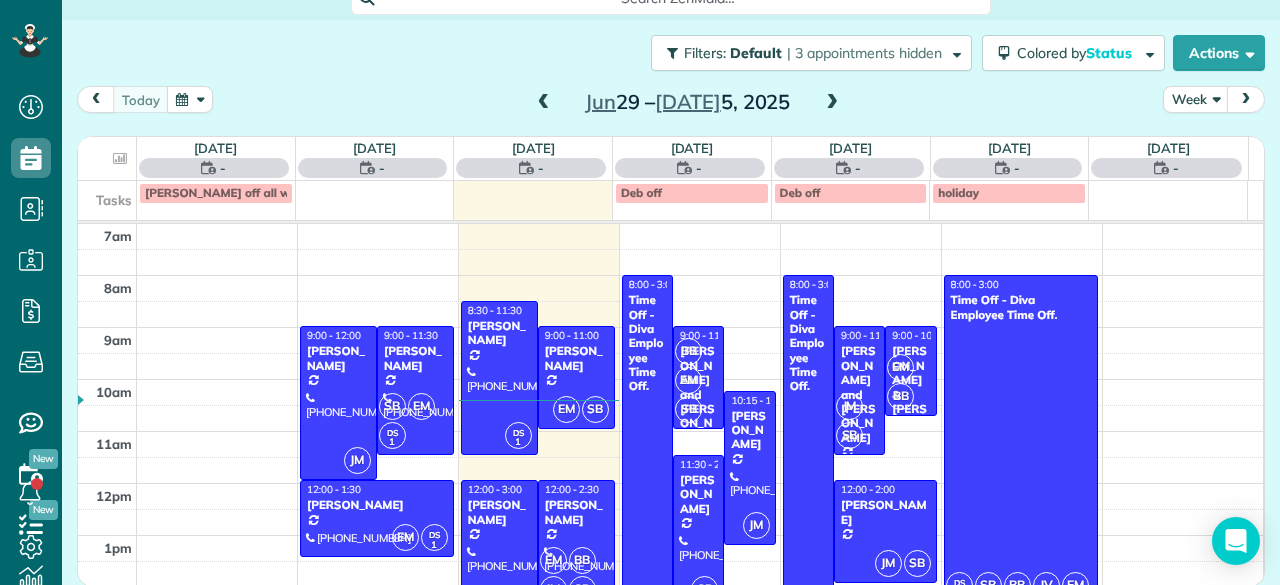 click at bounding box center (832, 103) 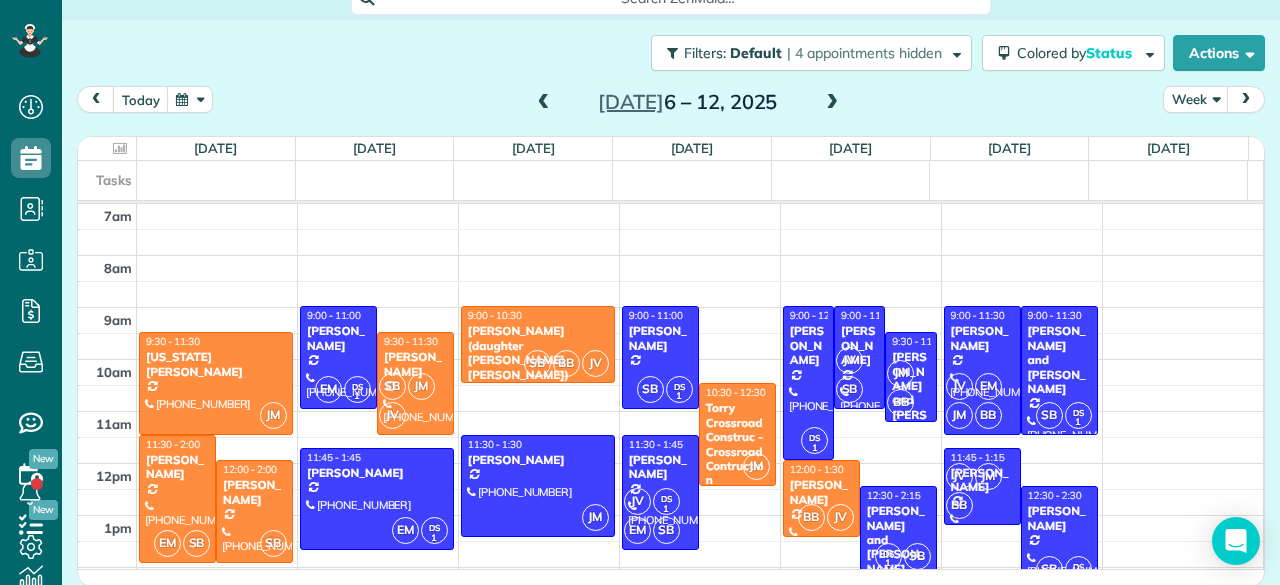 click at bounding box center (832, 103) 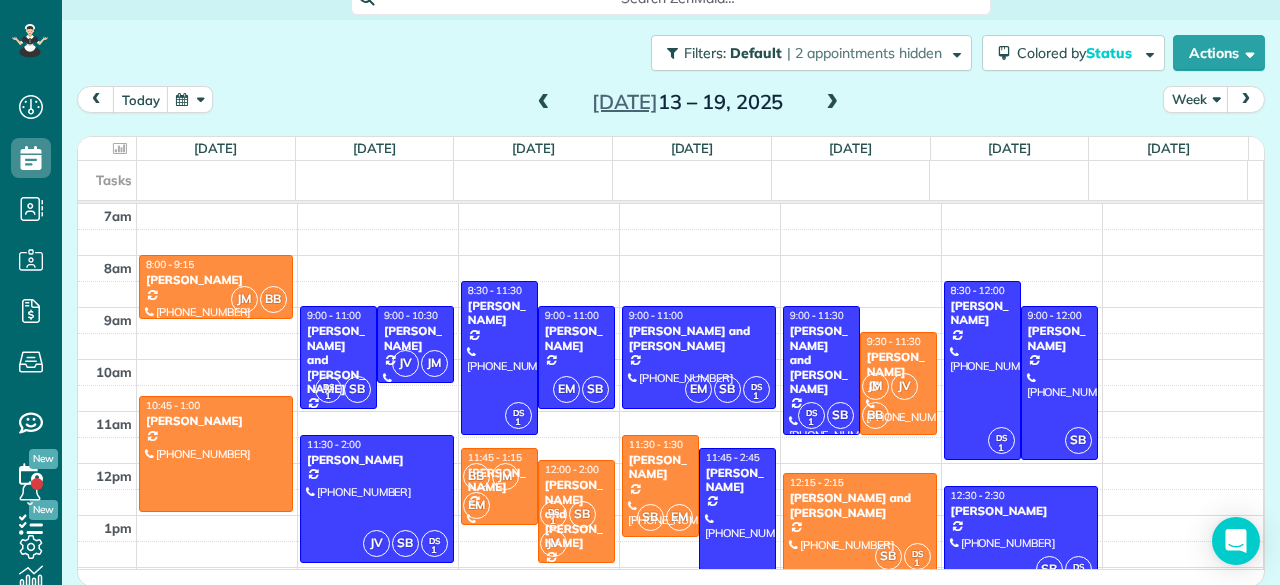 click at bounding box center (832, 103) 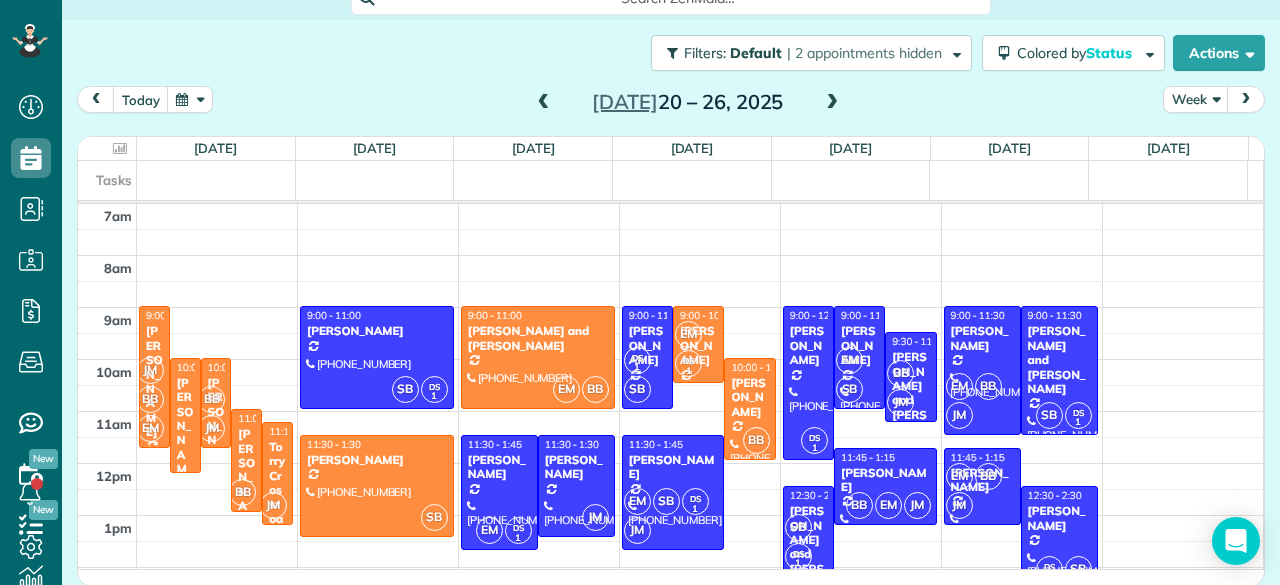 click at bounding box center (832, 103) 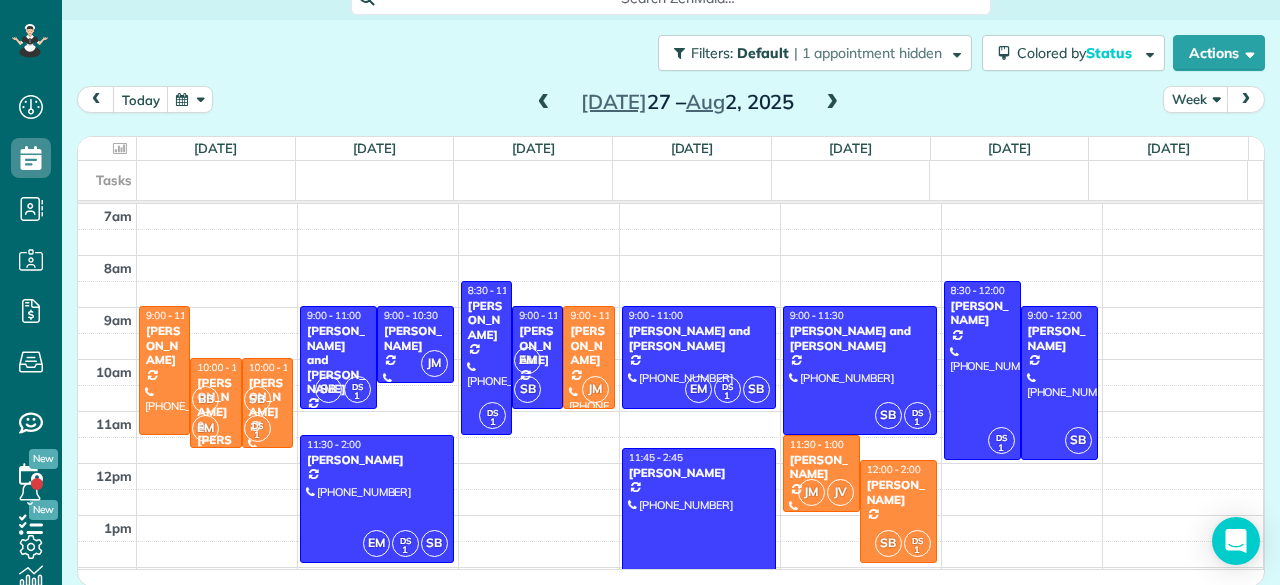 click at bounding box center [544, 103] 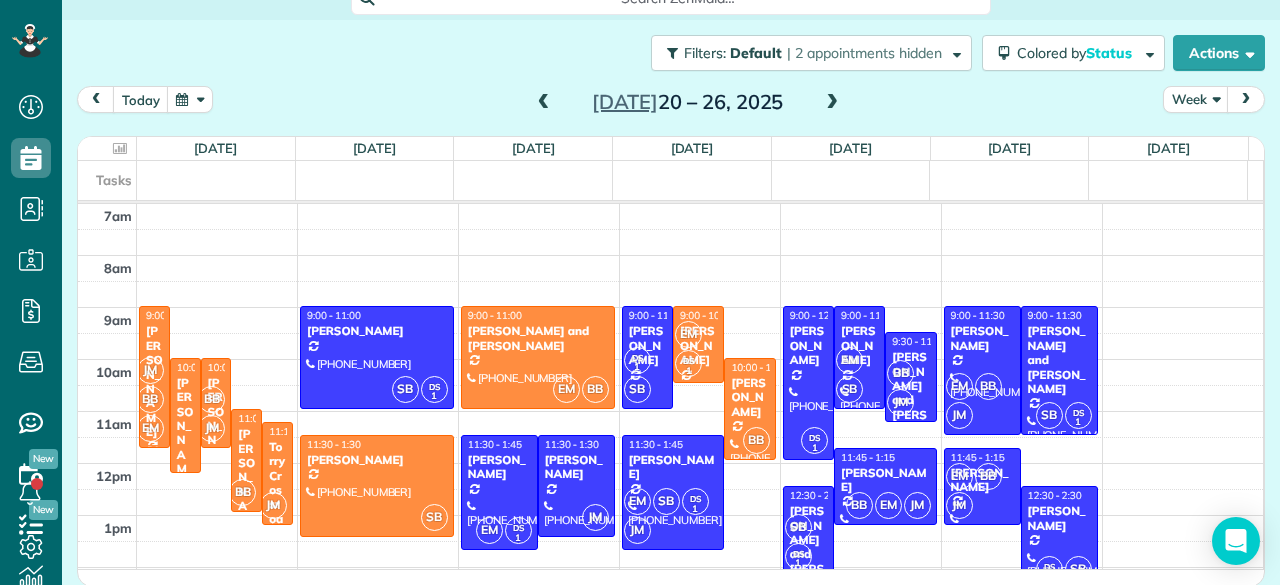 click on "JM" at bounding box center [150, 370] 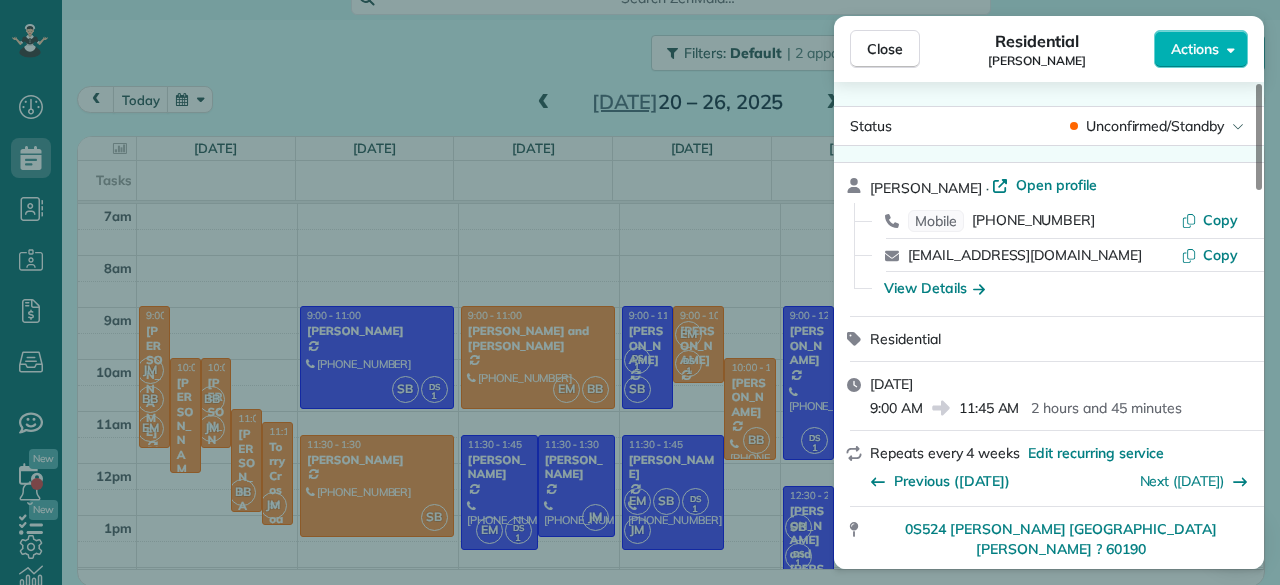 click on "Close Residential Jennifer Malec Actions Status Unconfirmed/Standby Jennifer Malec · Open profile Mobile (630) 967-4964 Copy jennifermalec@yahoo.com Copy View Details Residential Sunday, July 20, 2025 9:00 AM 11:45 AM 2 hours and 45 minutes Repeats every 4 weeks Edit recurring service Previous (Jun 22) Next (Aug 17) 0S524 Robbins St Winfield ? 60190 Service was not rated yet Setup ratings Cleaners Time in and out Assign Invite Cleaners Julie   Miller 9:00 AM 11:45 AM Bobby   Boyd 9:00 AM 11:45 AM Erin   Mittman 9:00 AM 11:45 AM Checklist Try Now Keep this appointment up to your standards. Stay on top of every detail, keep your cleaners organised, and your client happy. Assign a checklist Watch a 5 min demo Billing Billing actions Price $0.00 Overcharge $0.00 Discount $0.00 Coupon discount - Primary tax - Secondary tax - Total appointment price $0.00 Tips collected New feature! $0.00 Mark as paid Total including tip $0.00 Get paid online in no-time! Send an invoice and reward your cleaners with tips Notes 0 0" at bounding box center [640, 292] 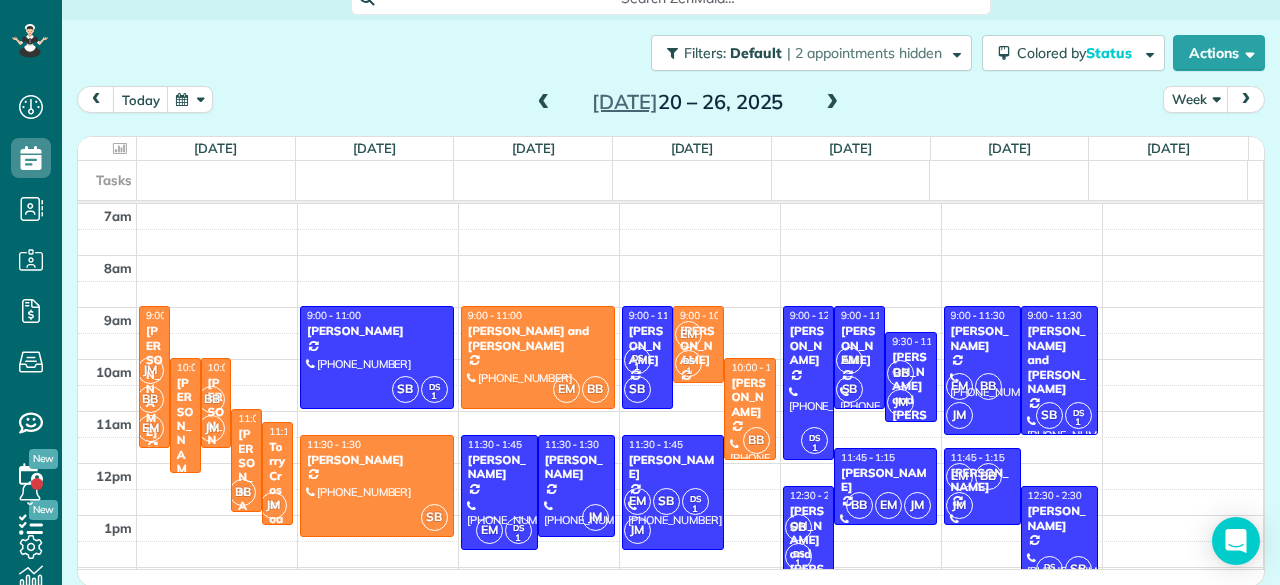 click at bounding box center [544, 103] 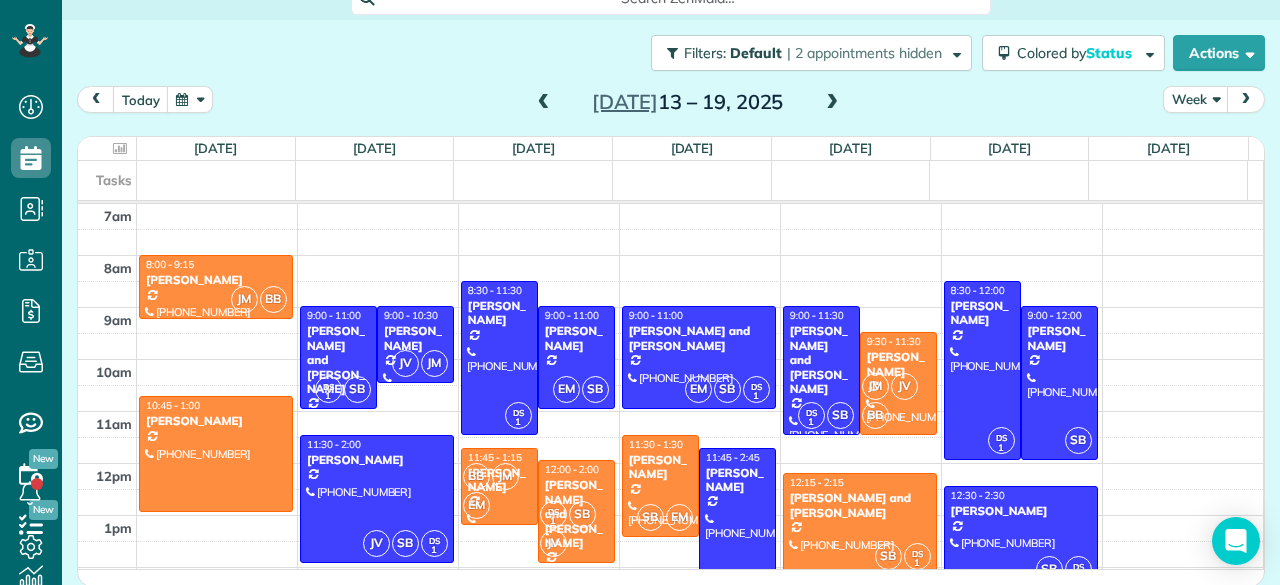 click on "Filters:   Default
|  2 appointments hidden
Colored by  Status
Color by Cleaner
Color by Team
Color by Status
Color by Recurrence
Color by Paid/Unpaid
Filters  Default
Schedule Changes
Actions
Create Appointment
Create Task
Clock In/Out
Send Work Orders
Print Route Sheets
Today's Emails/Texts
View Metrics" at bounding box center [671, 53] 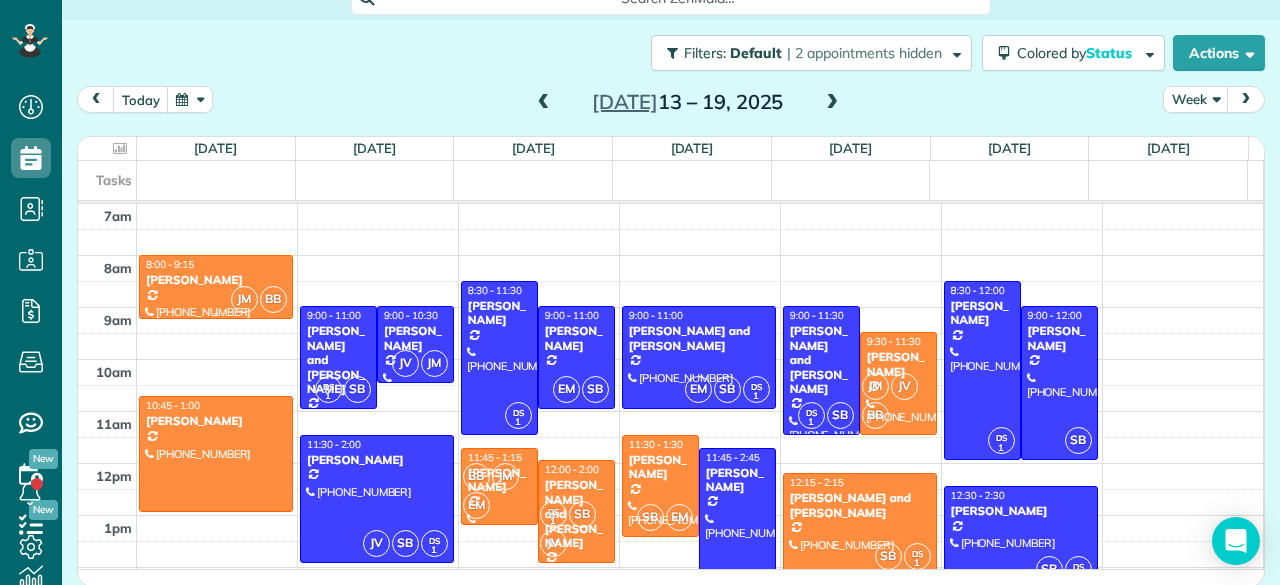 click on "JM" at bounding box center (244, 299) 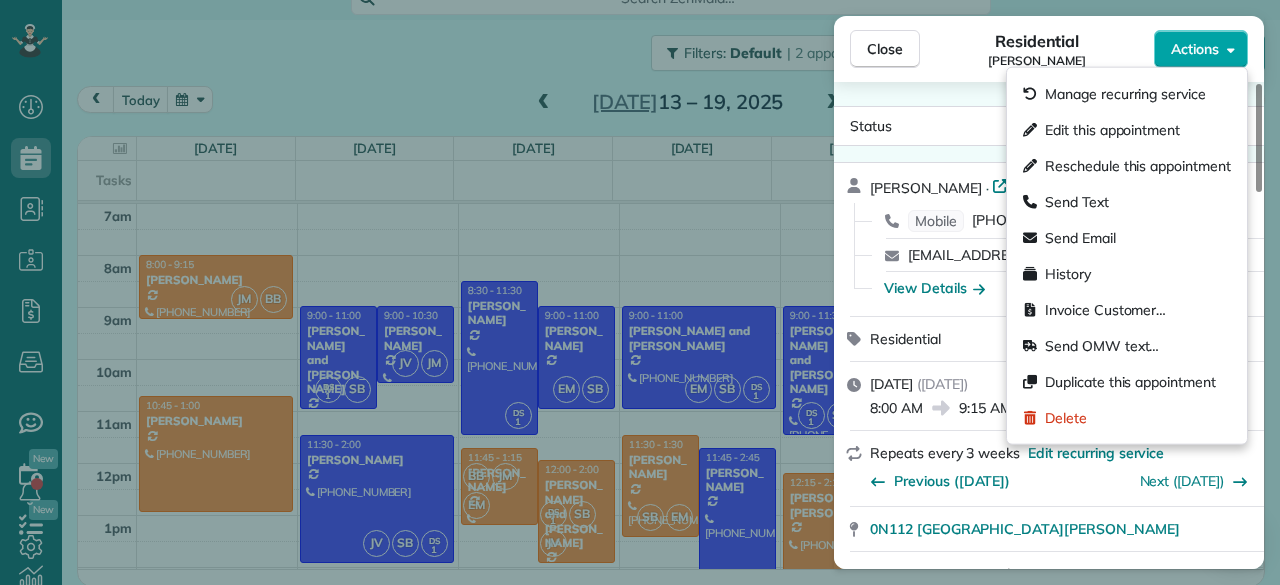 click on "Actions" at bounding box center [1195, 49] 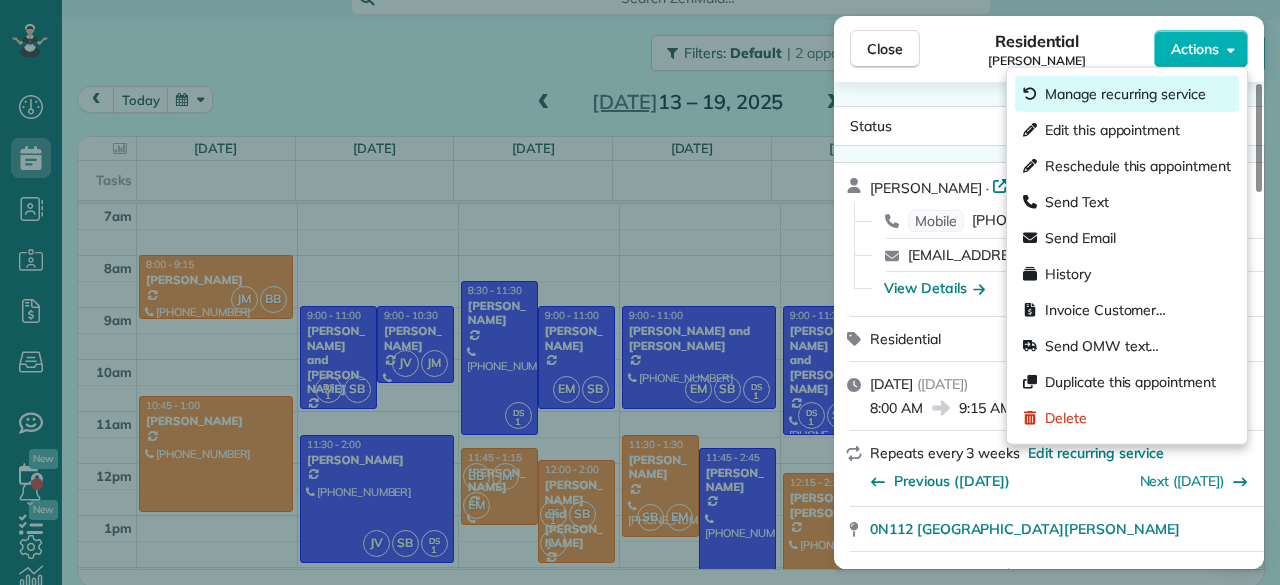 click on "Manage recurring service" at bounding box center (1125, 94) 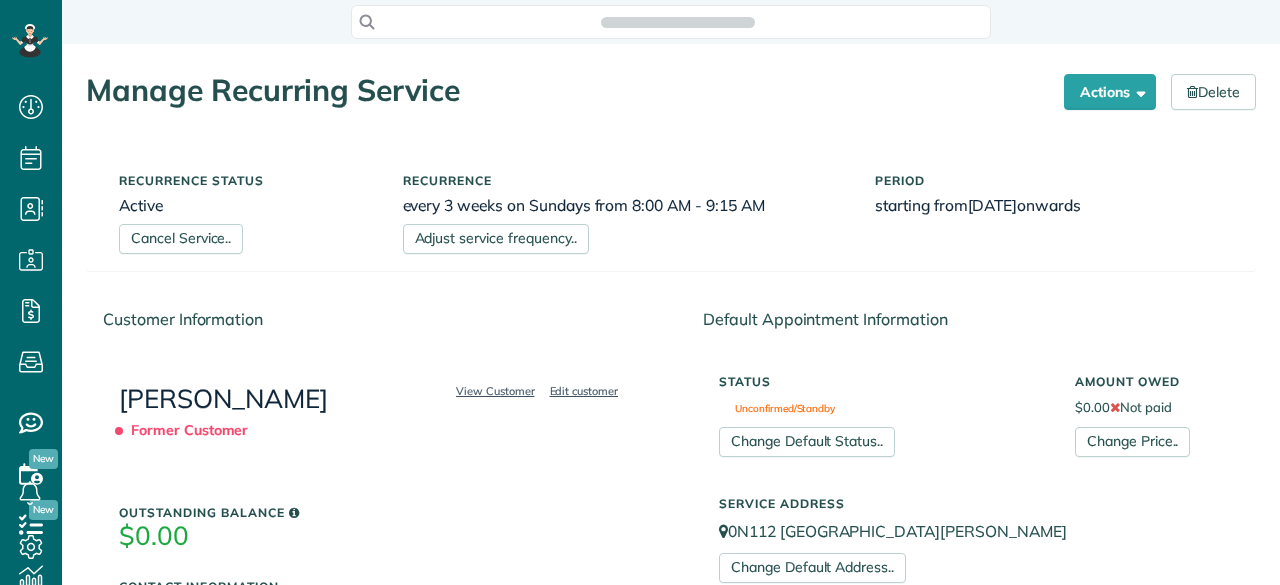 scroll, scrollTop: 0, scrollLeft: 0, axis: both 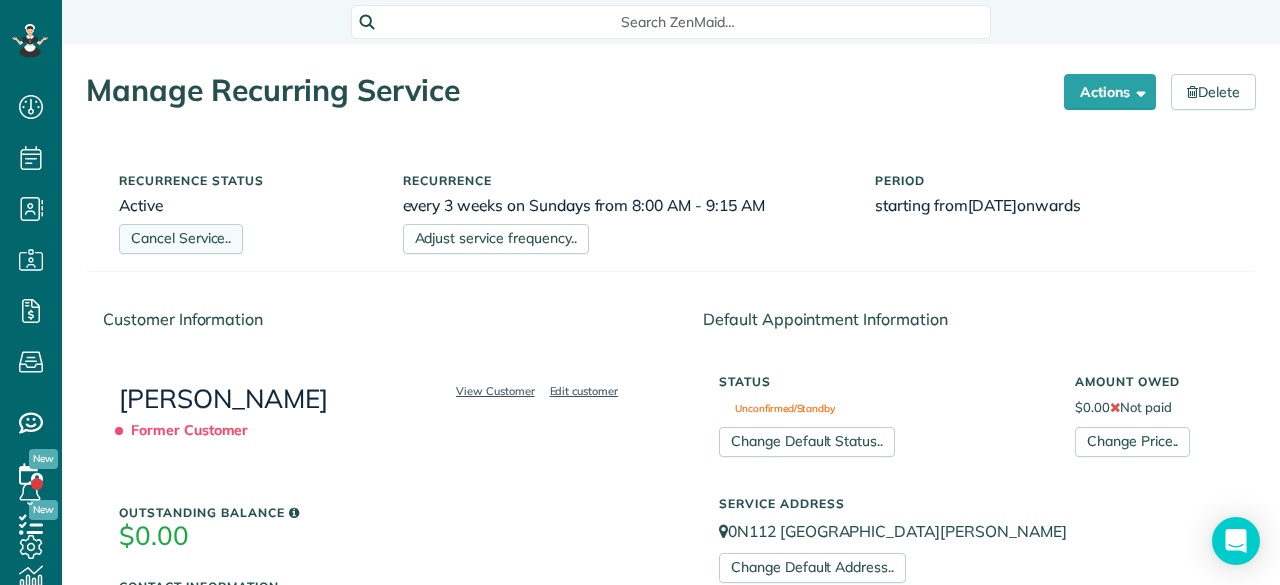 click on "Cancel Service.." at bounding box center [181, 239] 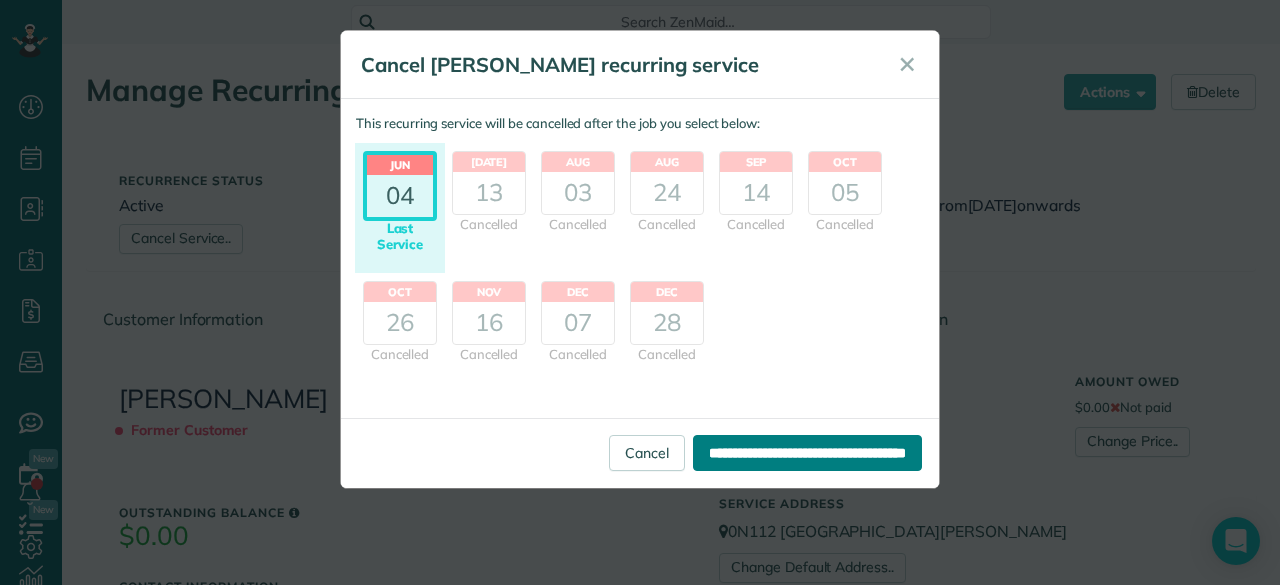click on "**********" at bounding box center [807, 453] 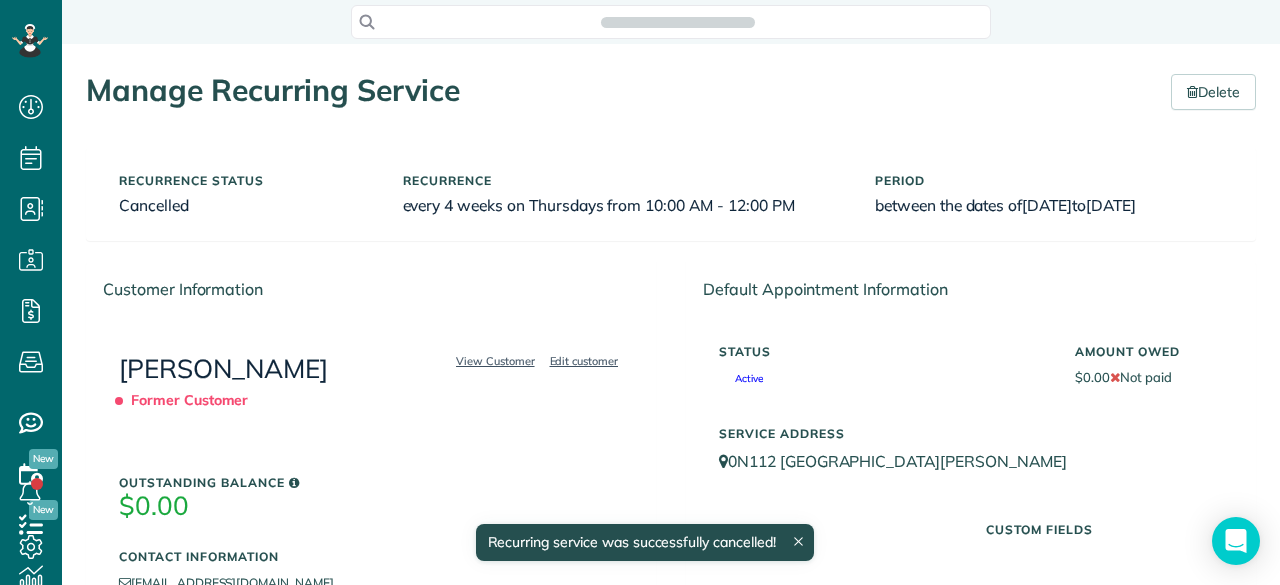 scroll, scrollTop: 0, scrollLeft: 0, axis: both 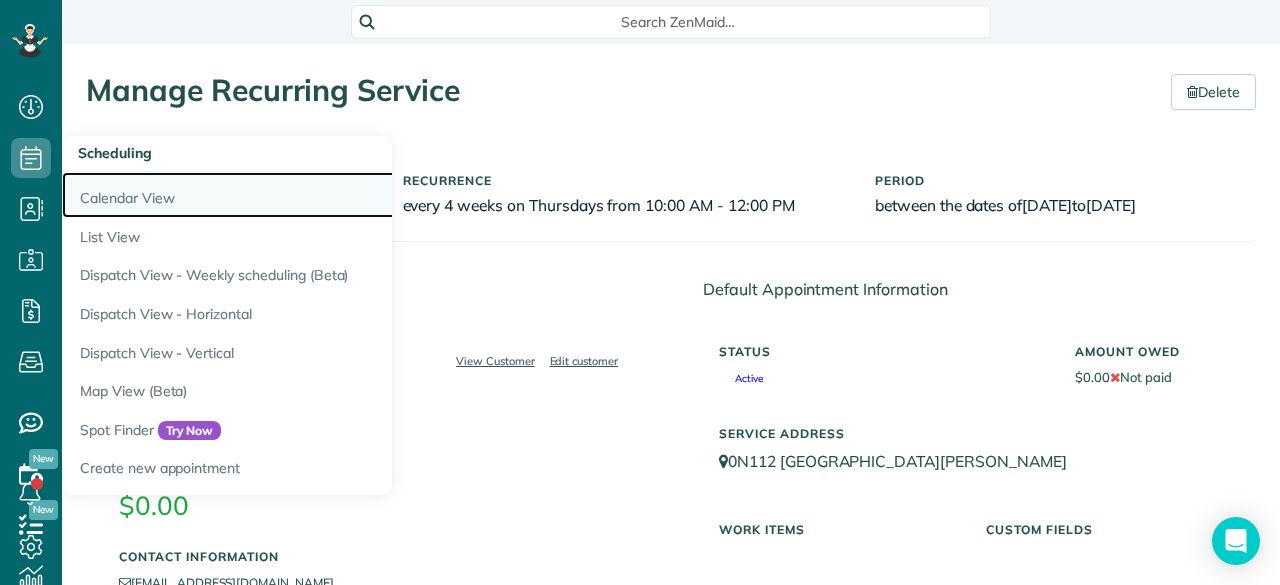 click on "Calendar View" at bounding box center (312, 195) 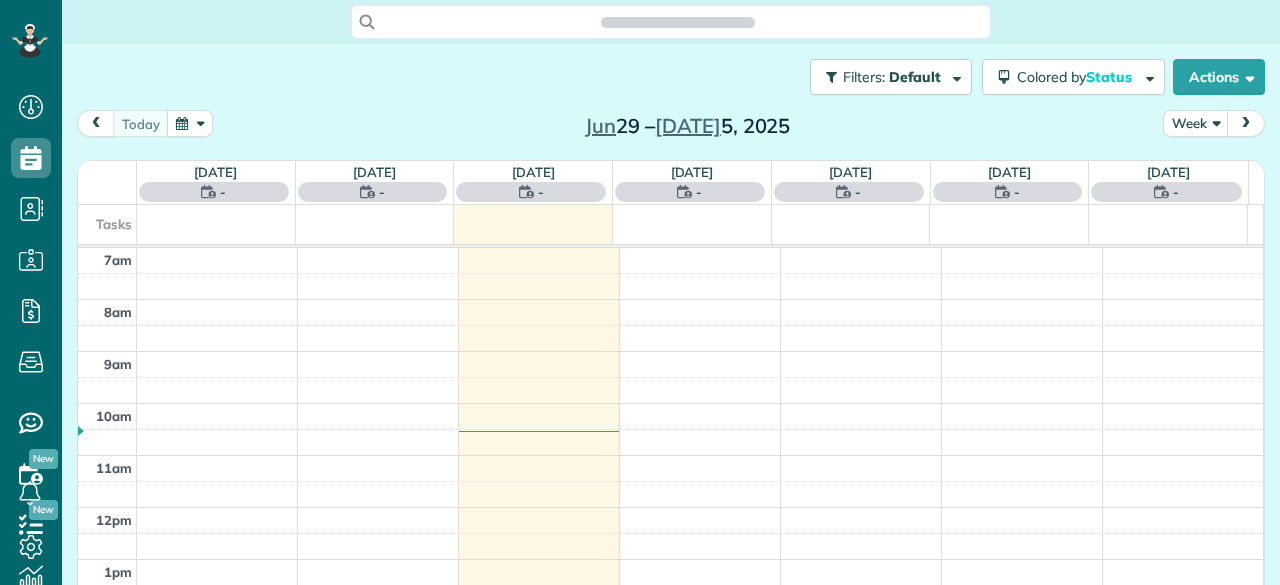 scroll, scrollTop: 0, scrollLeft: 0, axis: both 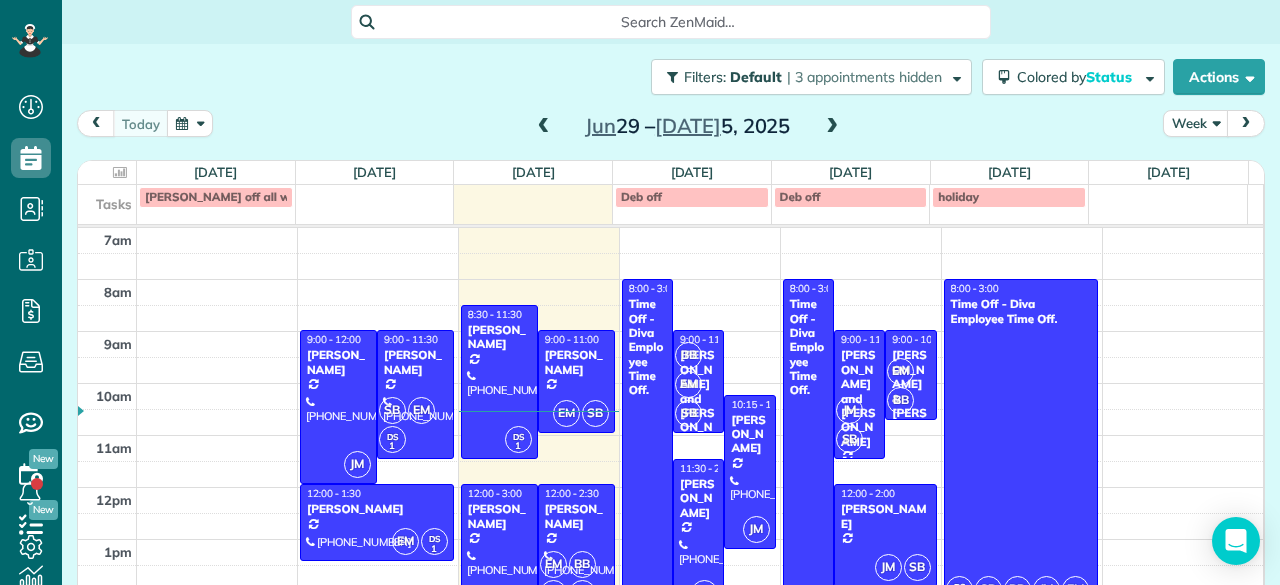 click at bounding box center [832, 127] 